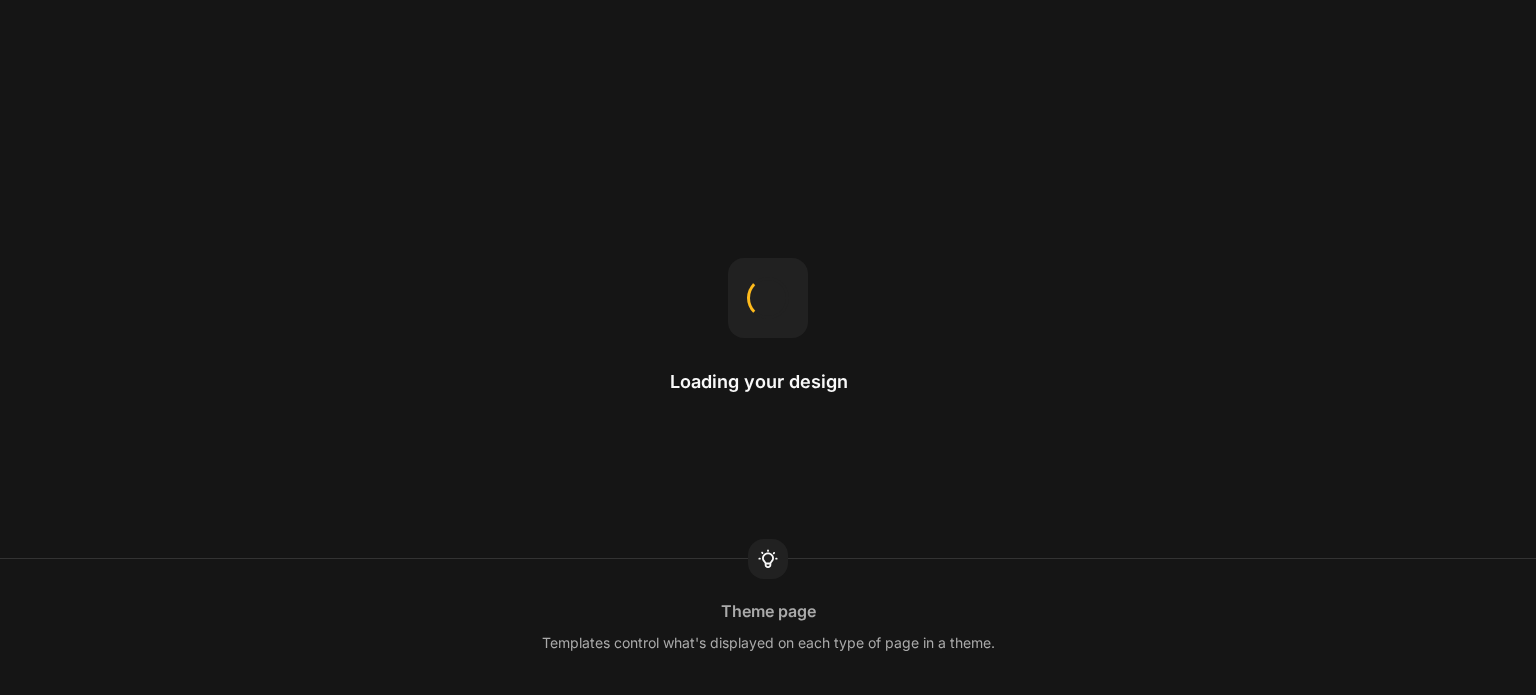 scroll, scrollTop: 0, scrollLeft: 0, axis: both 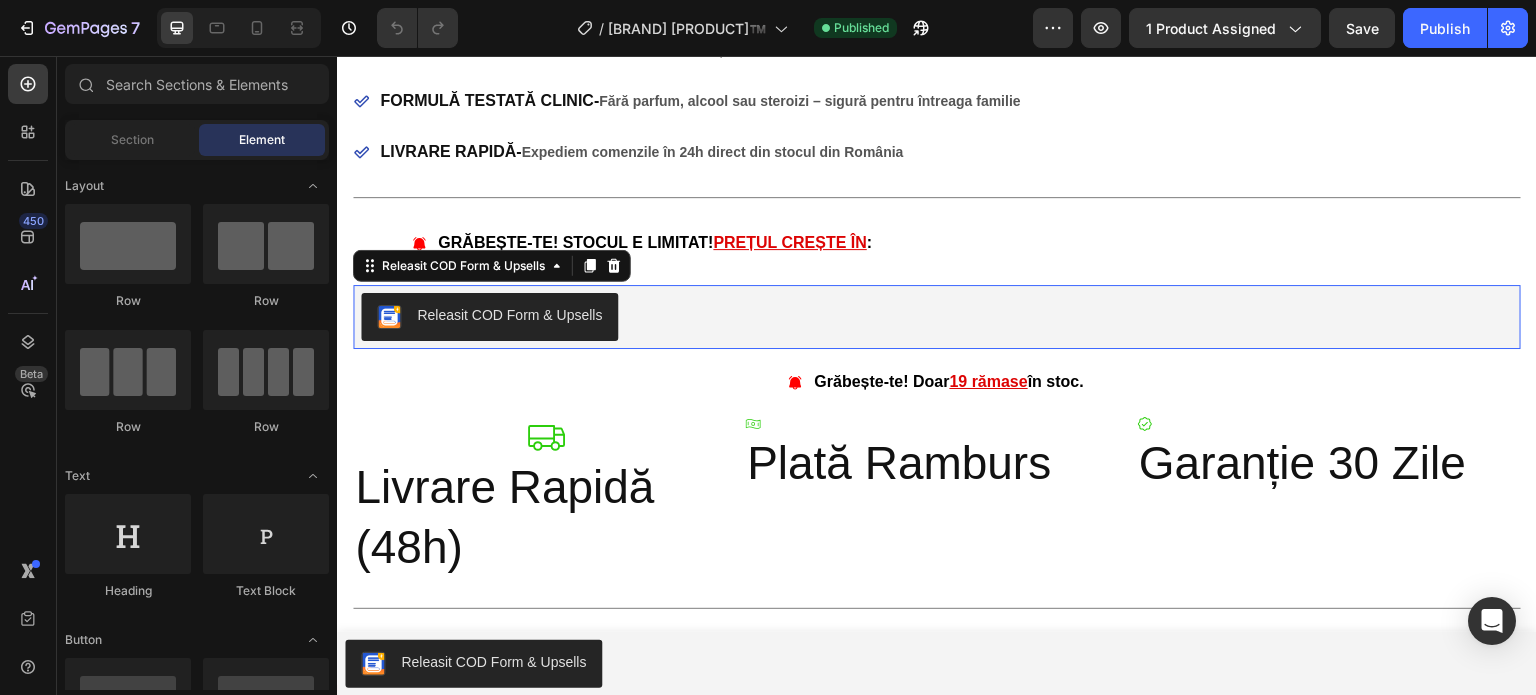 click on "Releasit COD Form & Upsells" at bounding box center (489, 317) 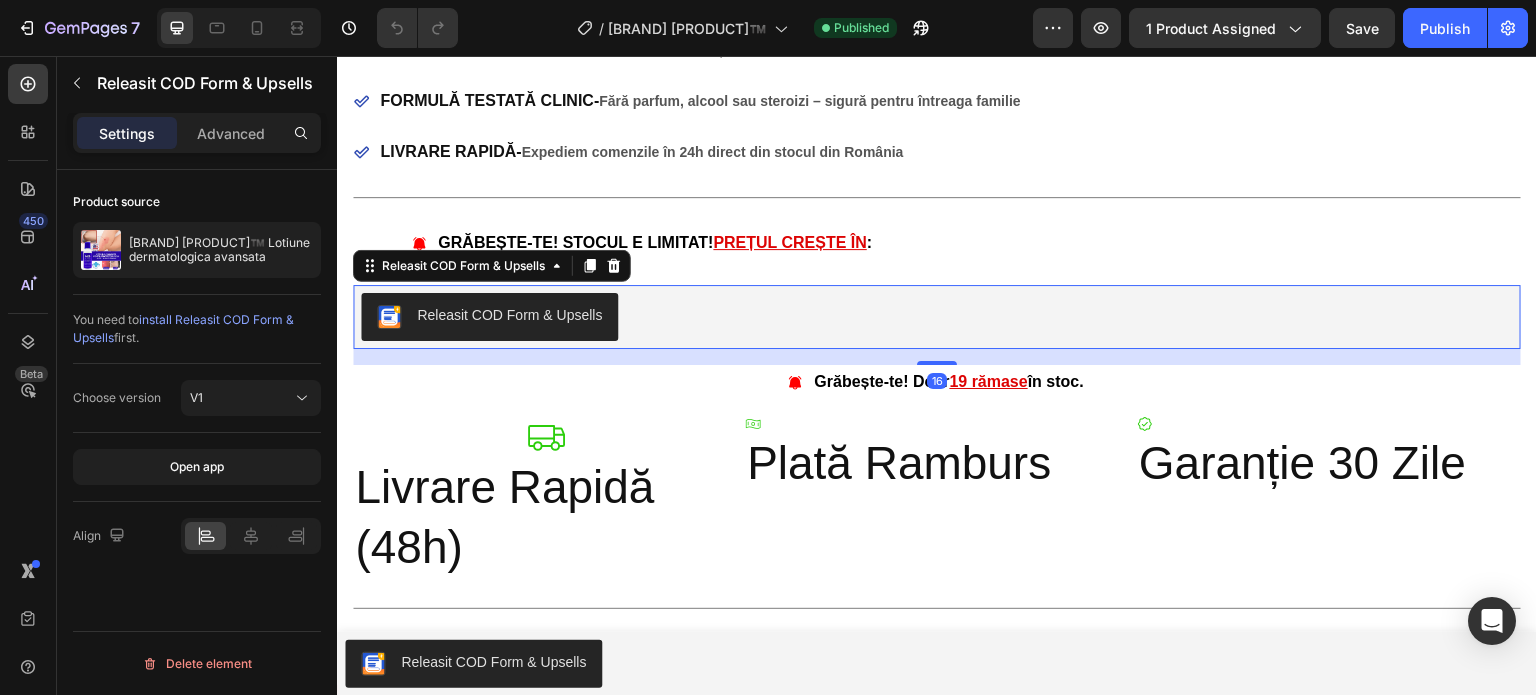 click on "Releasit COD Form & Upsells" at bounding box center (489, 317) 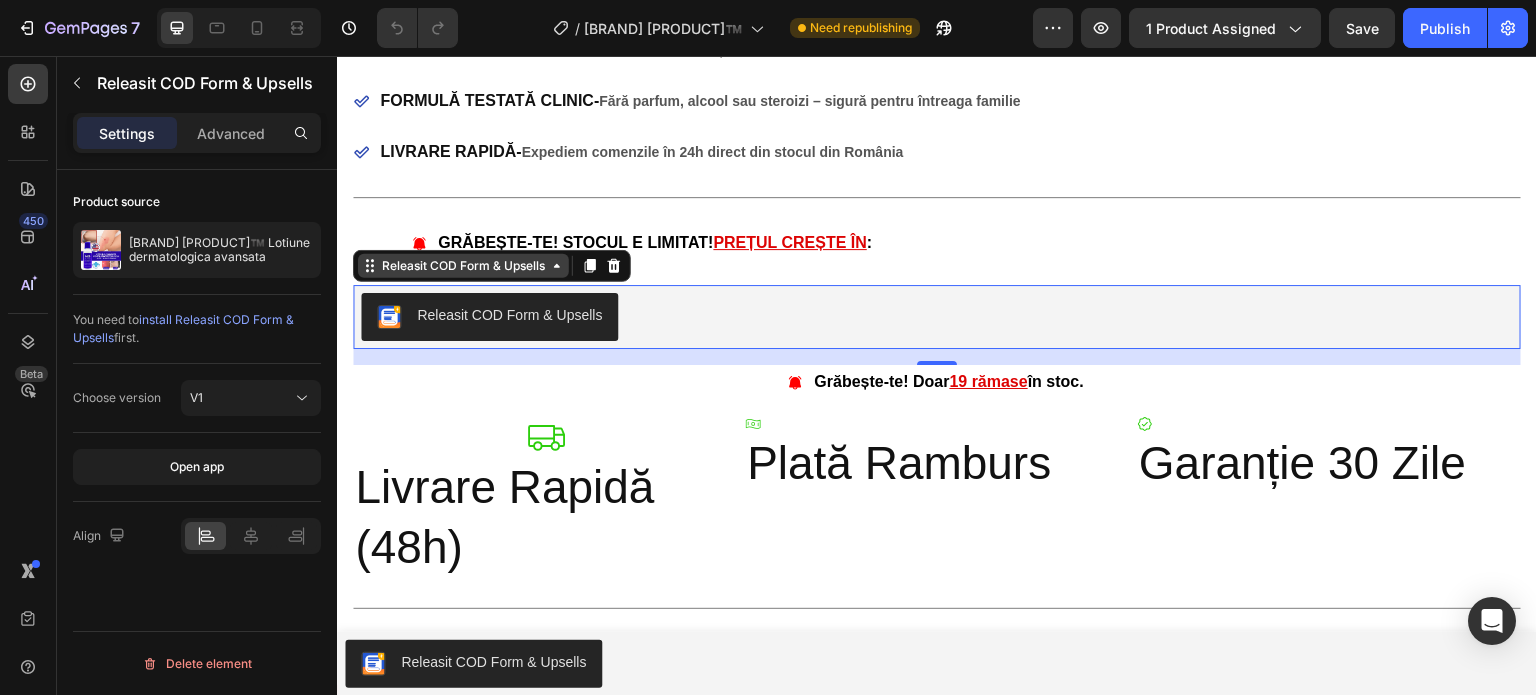 click on "Releasit COD Form & Upsells" at bounding box center (463, 266) 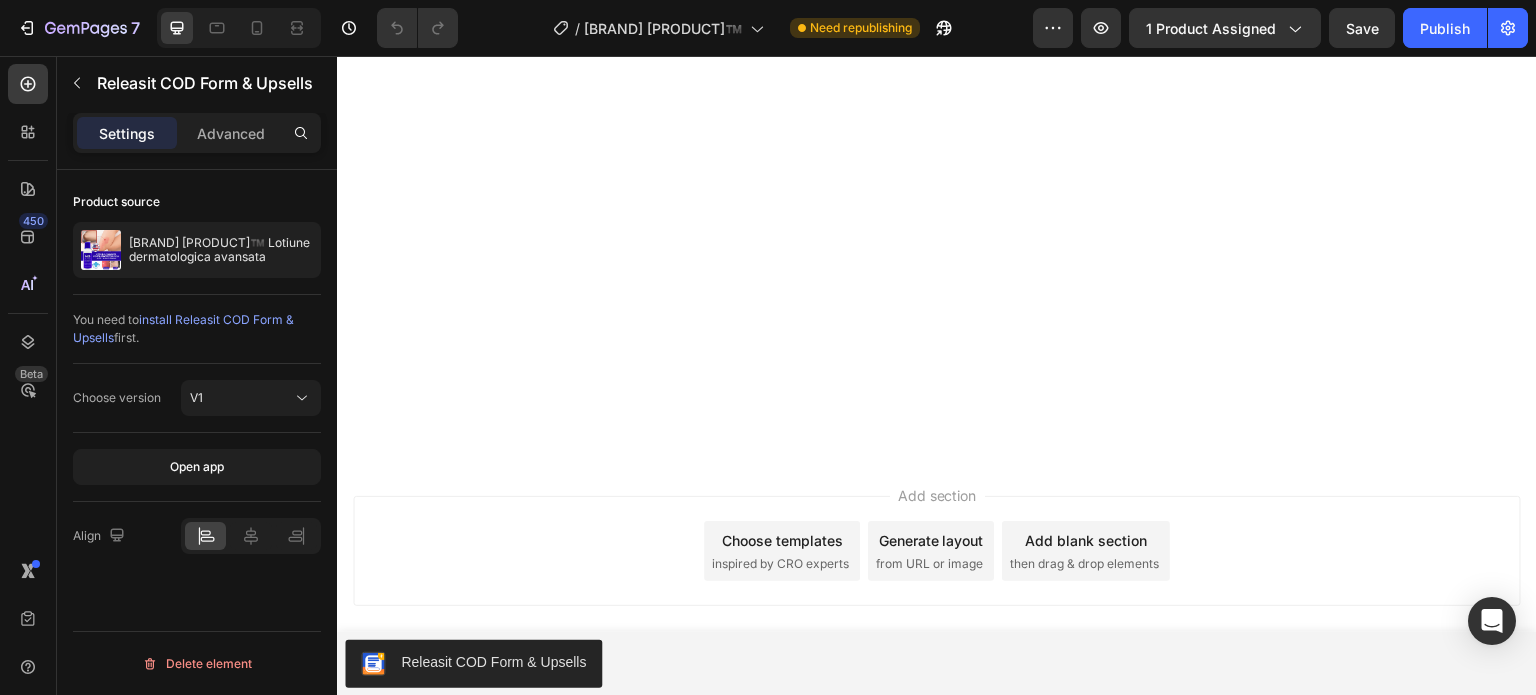 scroll, scrollTop: 8211, scrollLeft: 0, axis: vertical 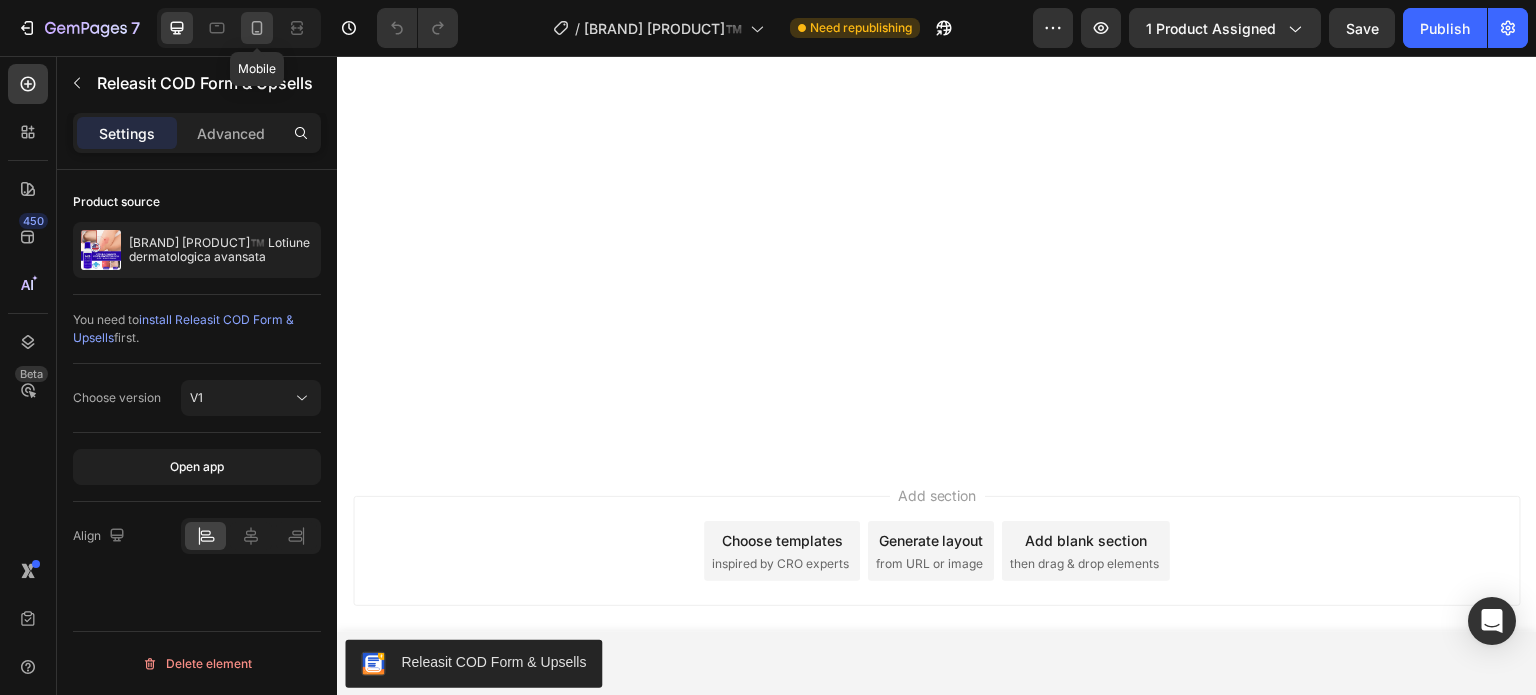 click 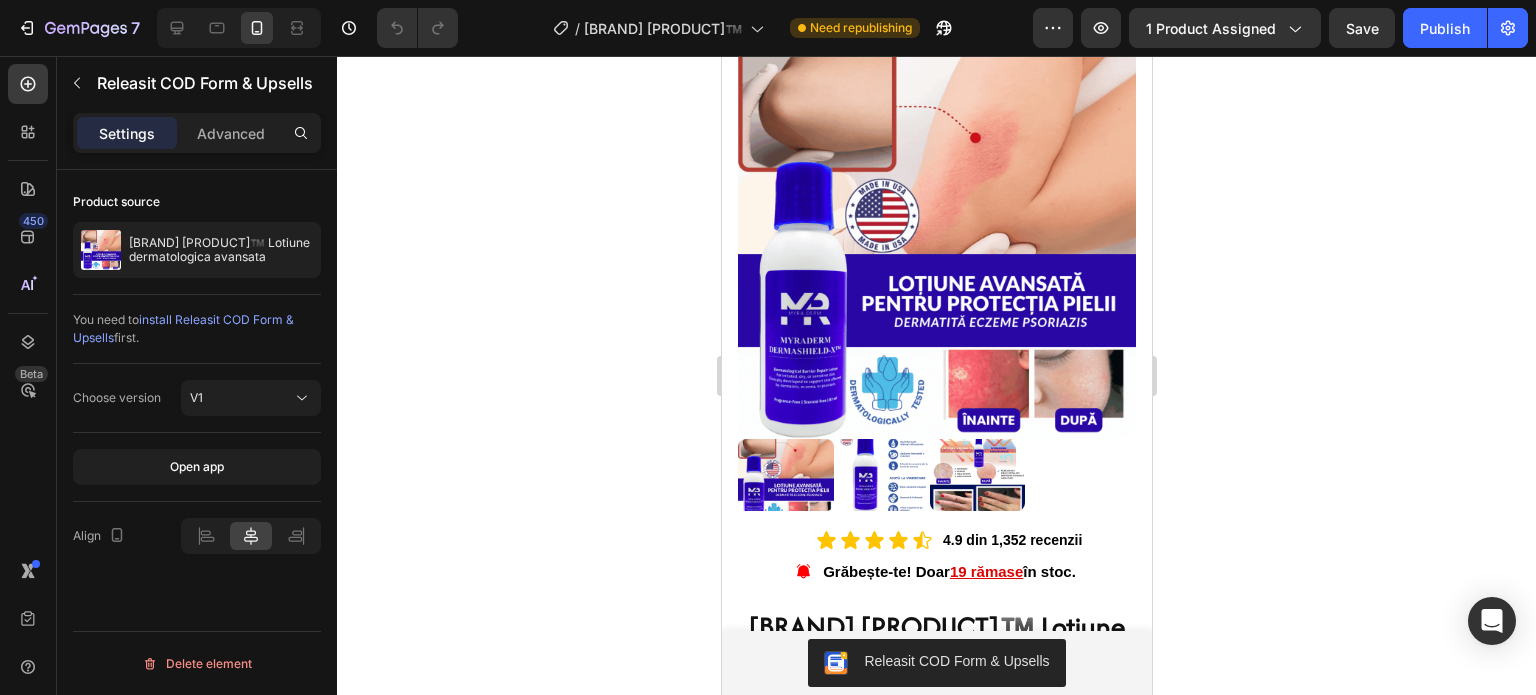 scroll, scrollTop: 152, scrollLeft: 0, axis: vertical 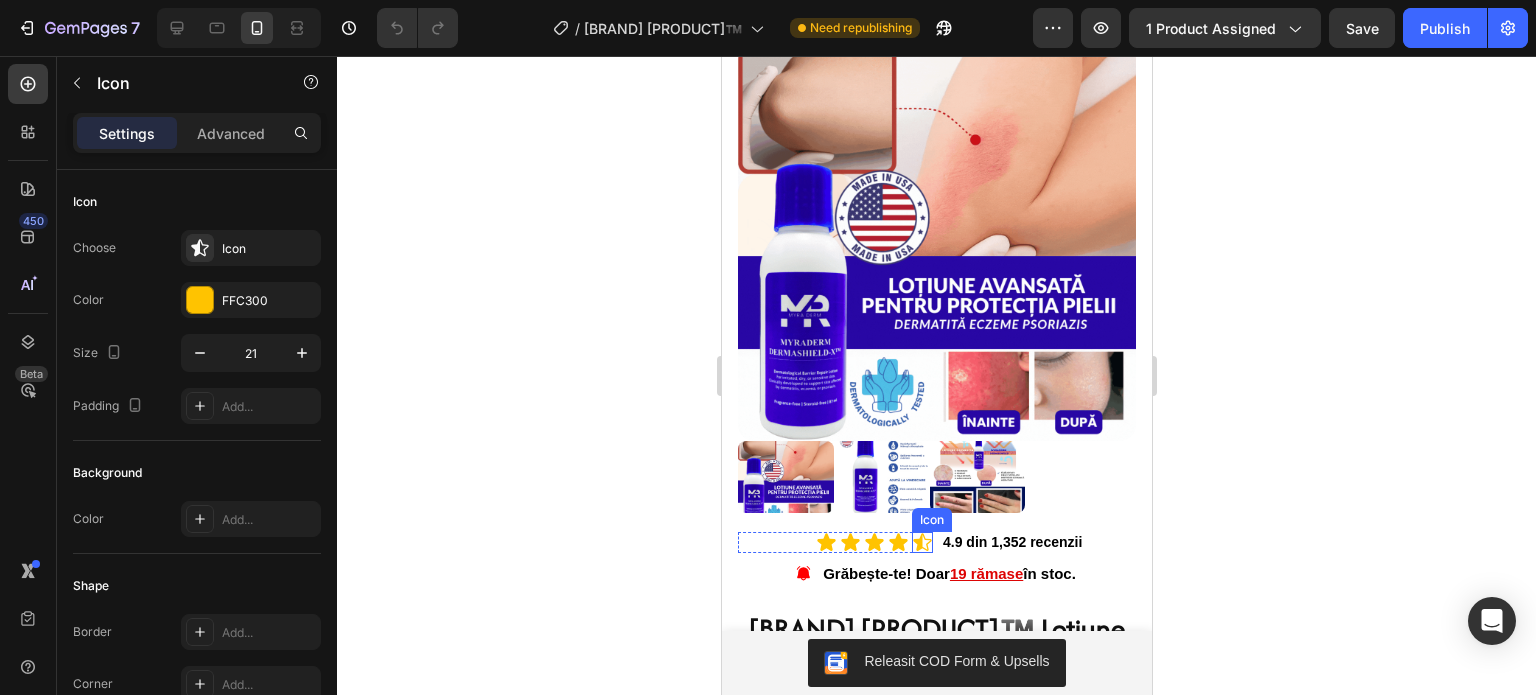 click on "Icon" at bounding box center [921, 542] 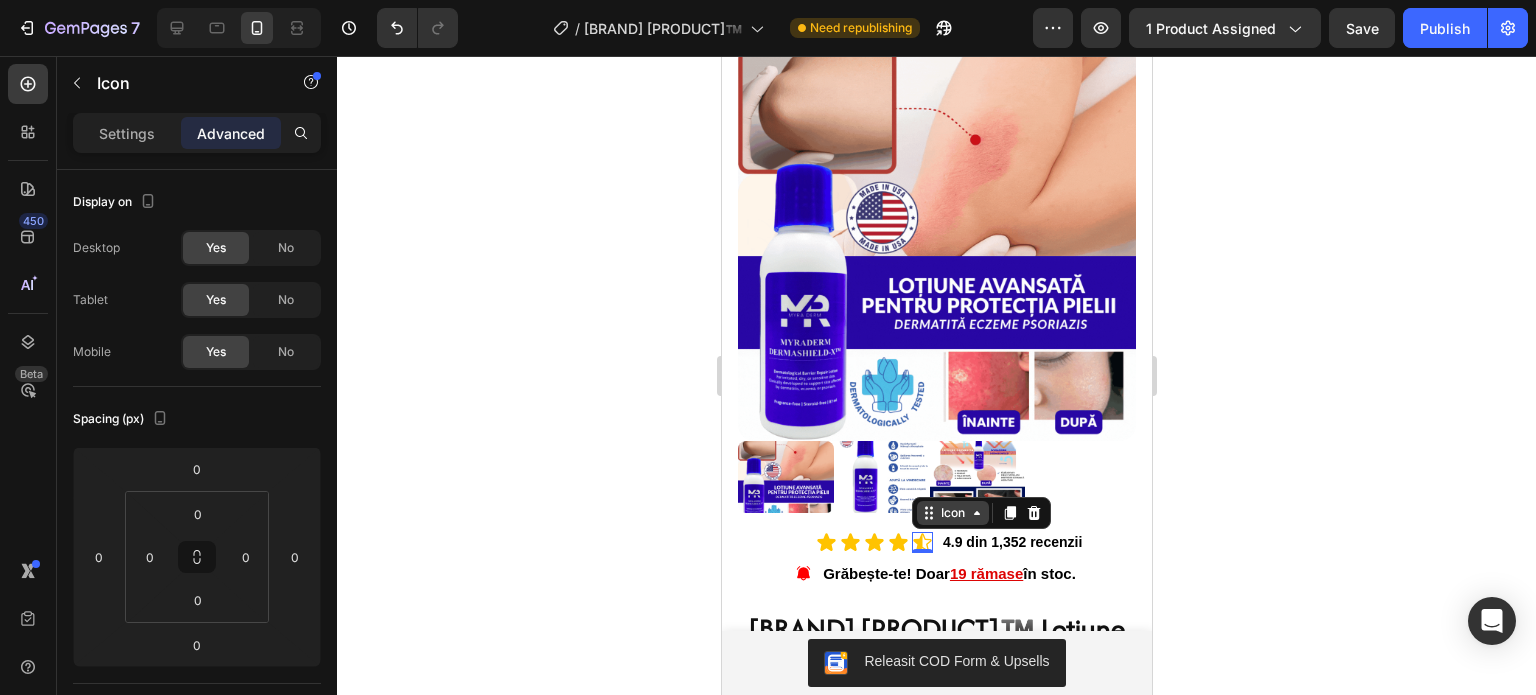 click on "Icon" at bounding box center (952, 513) 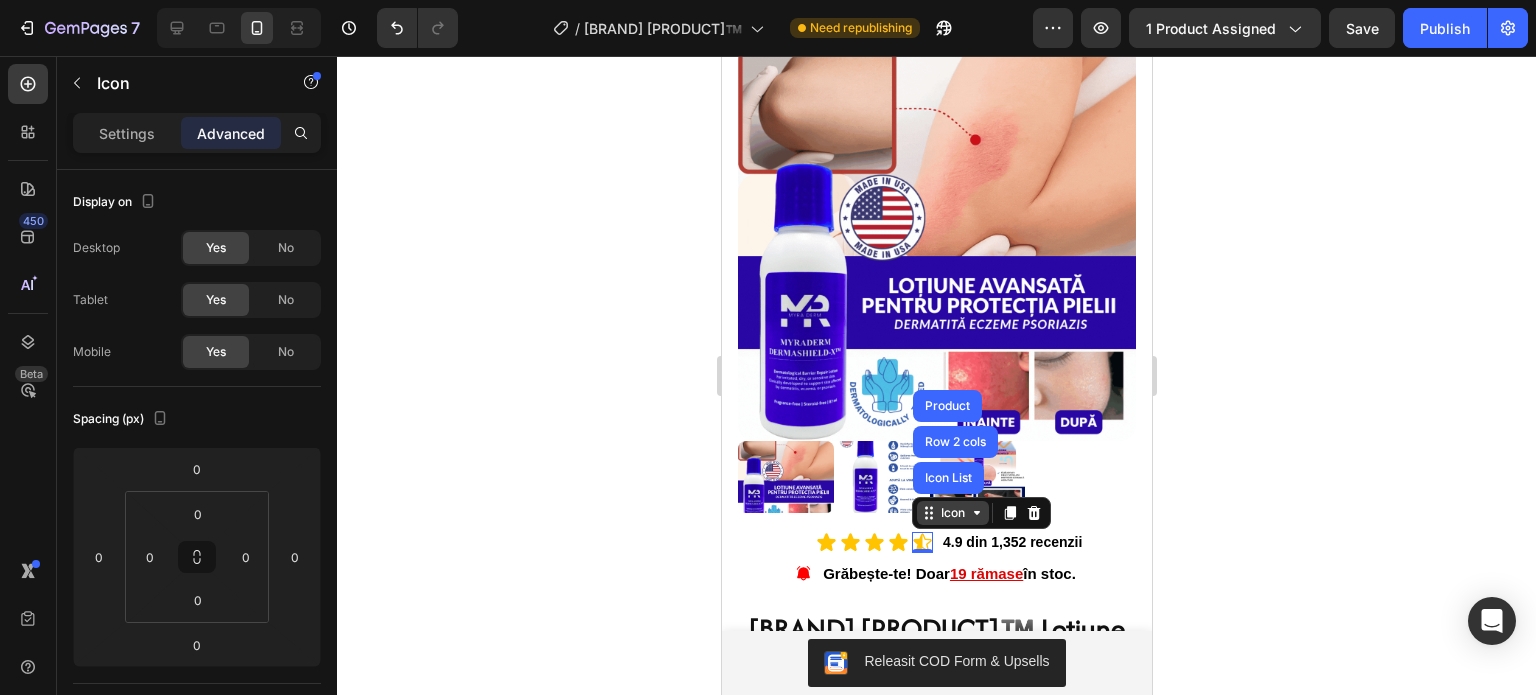 click on "Icon" at bounding box center [952, 513] 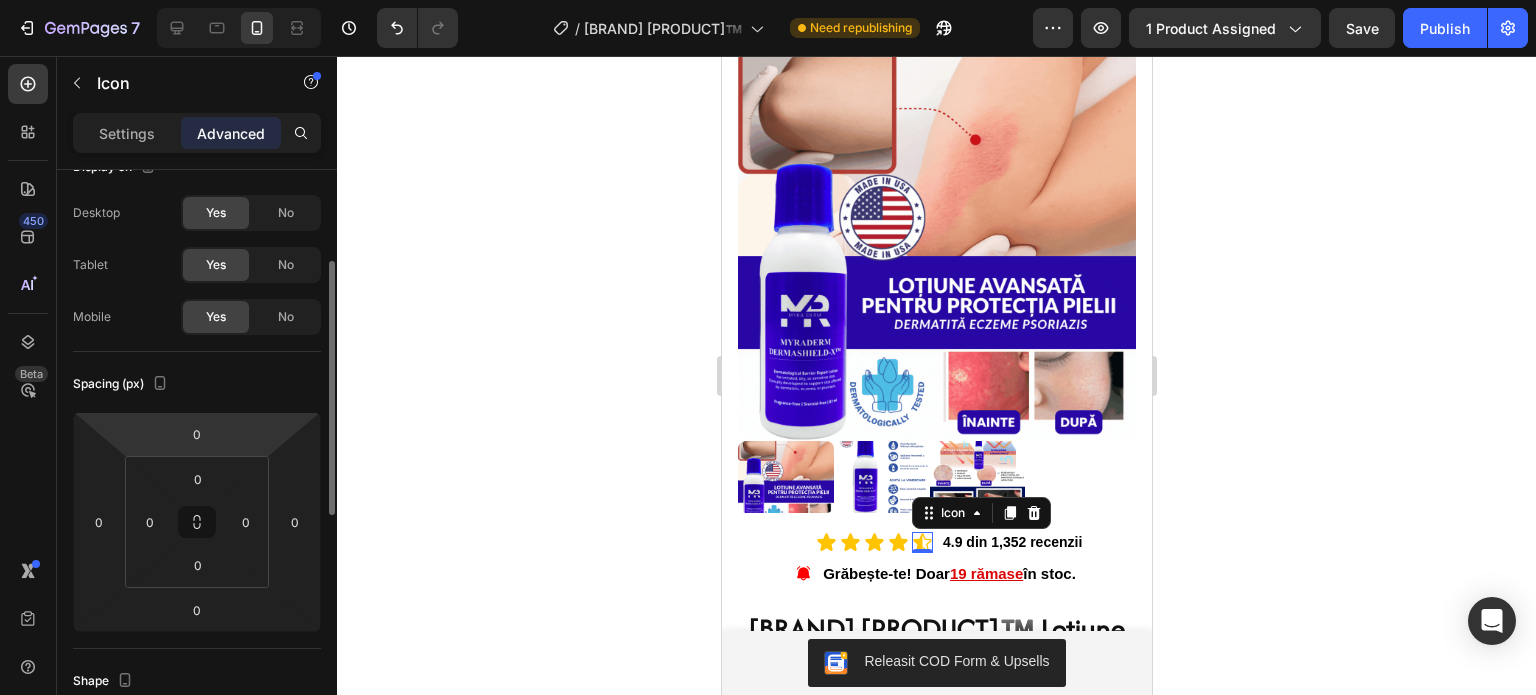 scroll, scrollTop: 0, scrollLeft: 0, axis: both 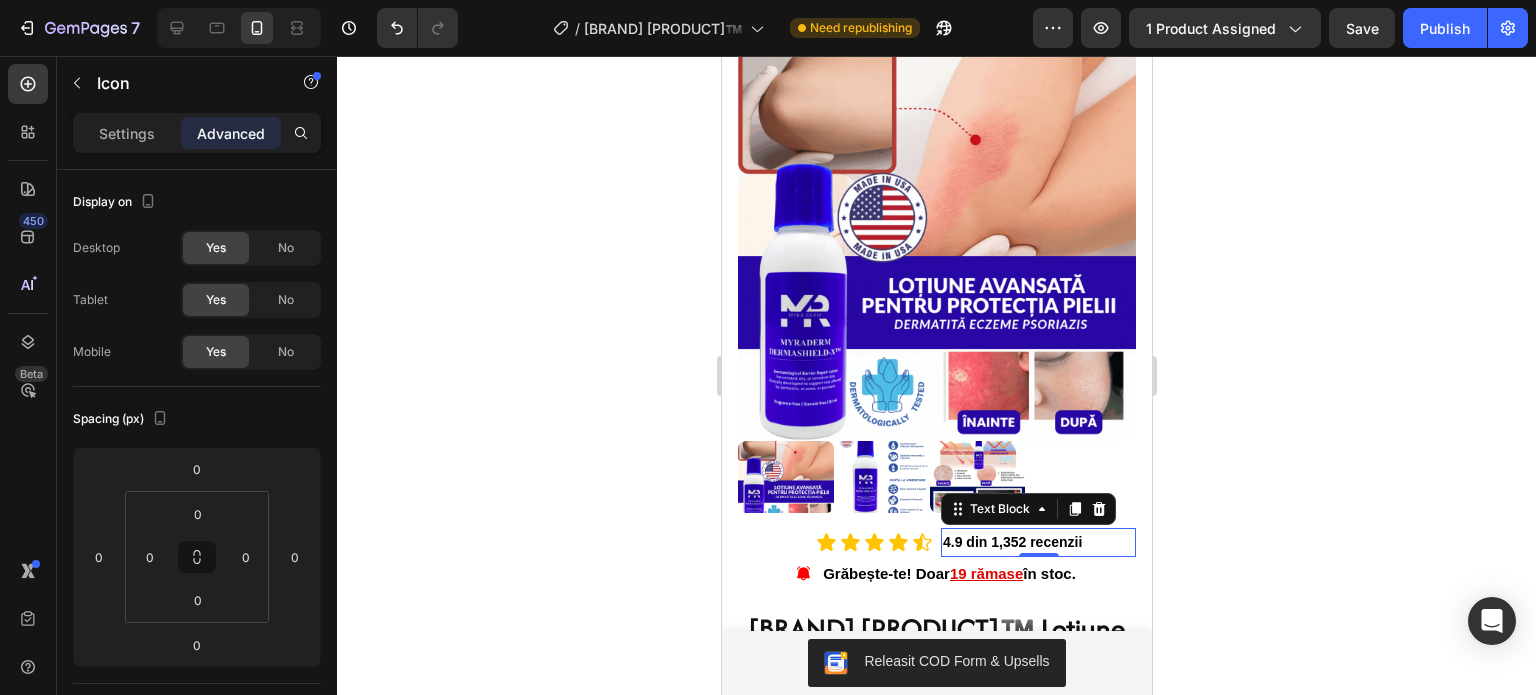 click on "4.9 din 1,352 recenzii" at bounding box center (1037, 542) 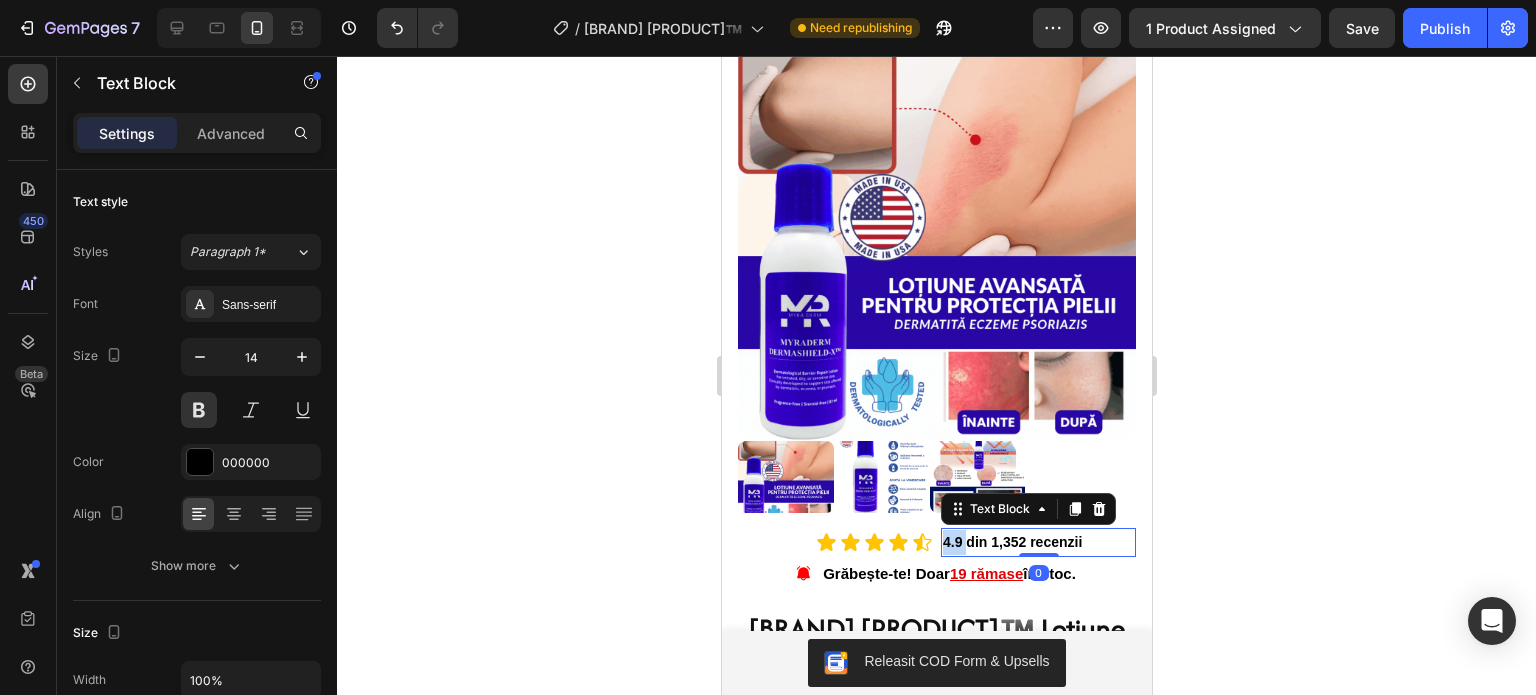 click on "4.9 din 1,352 recenzii" at bounding box center (1037, 542) 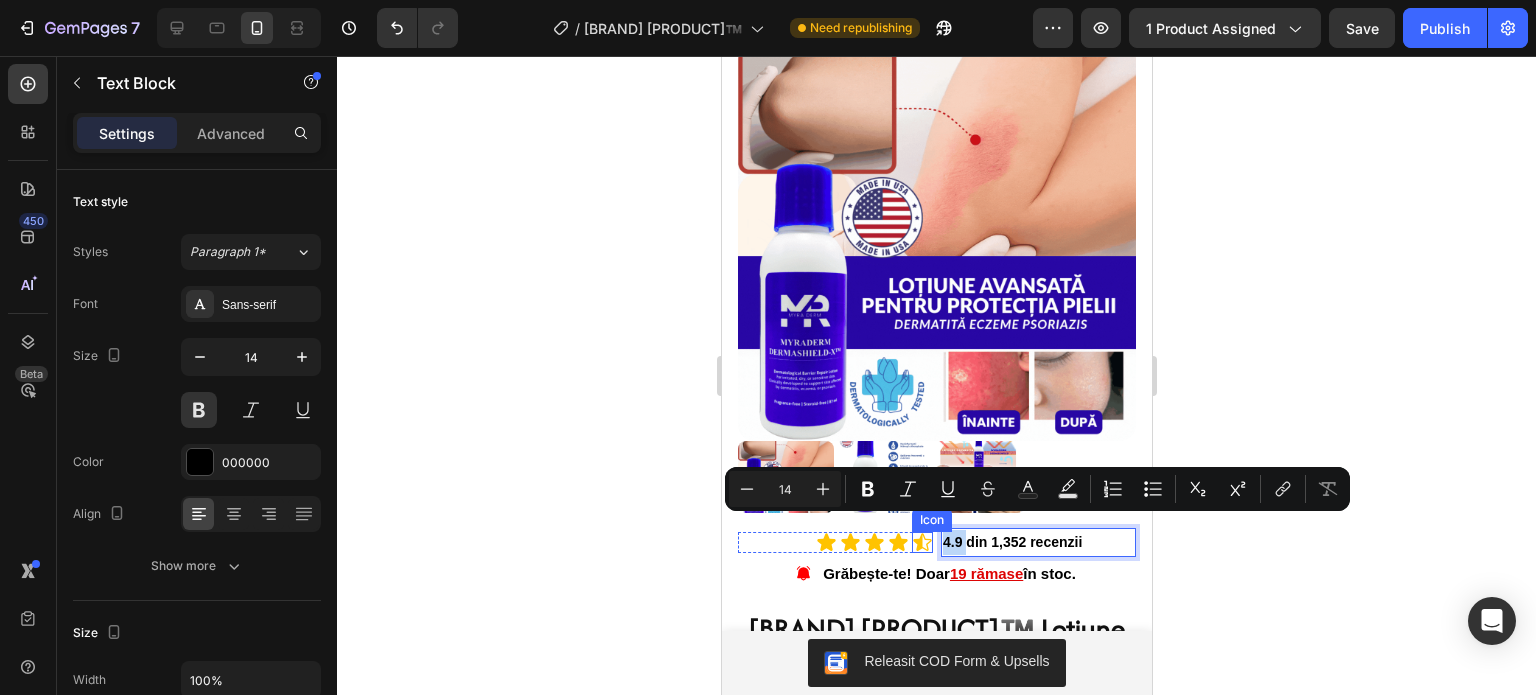 click 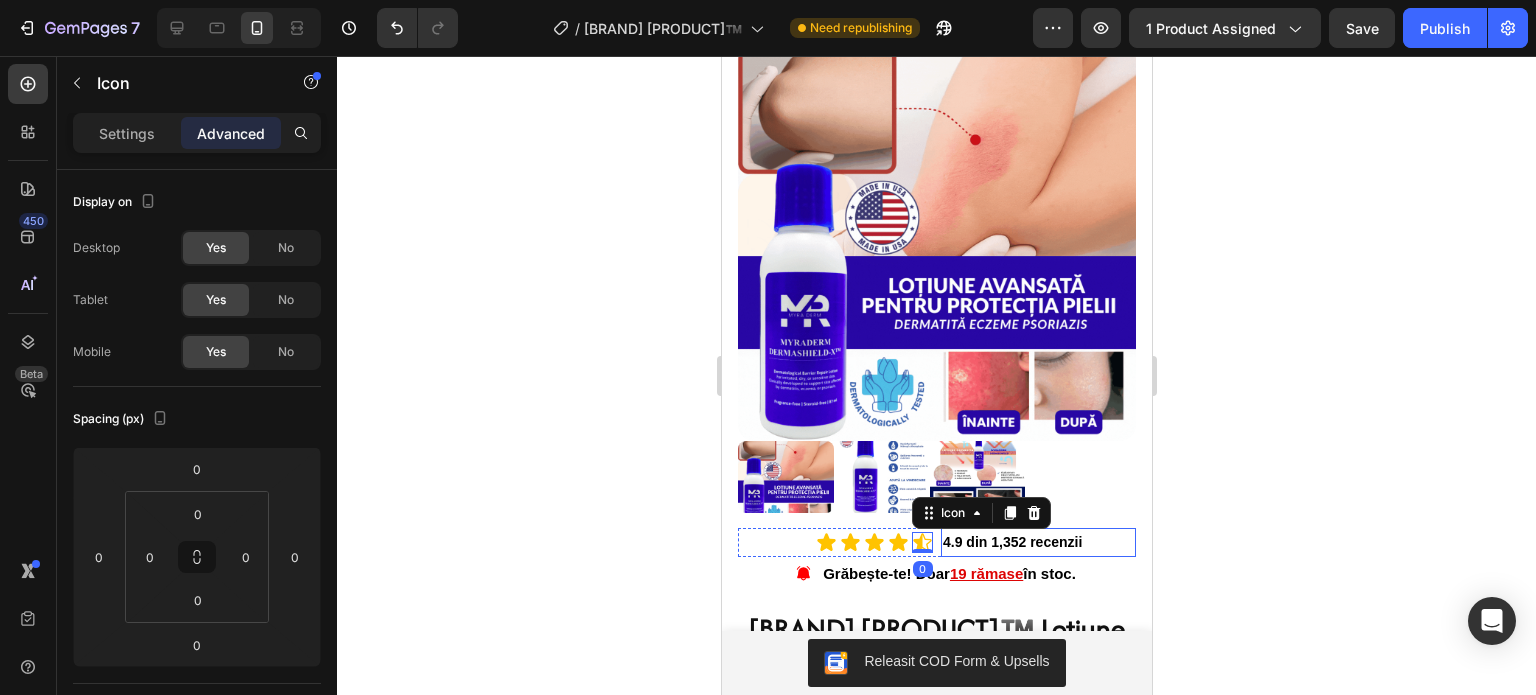 click on "4.9 din 1,352 recenzii" at bounding box center (1037, 542) 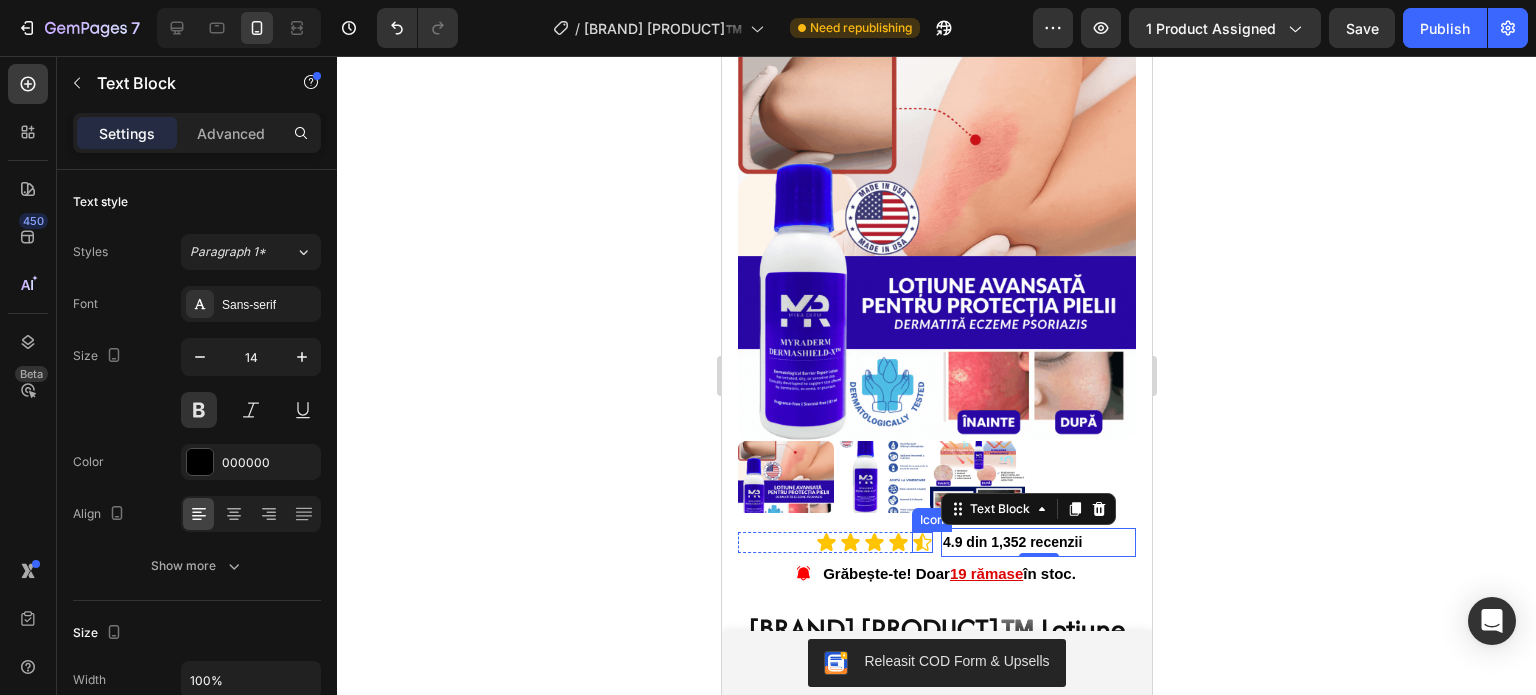 click 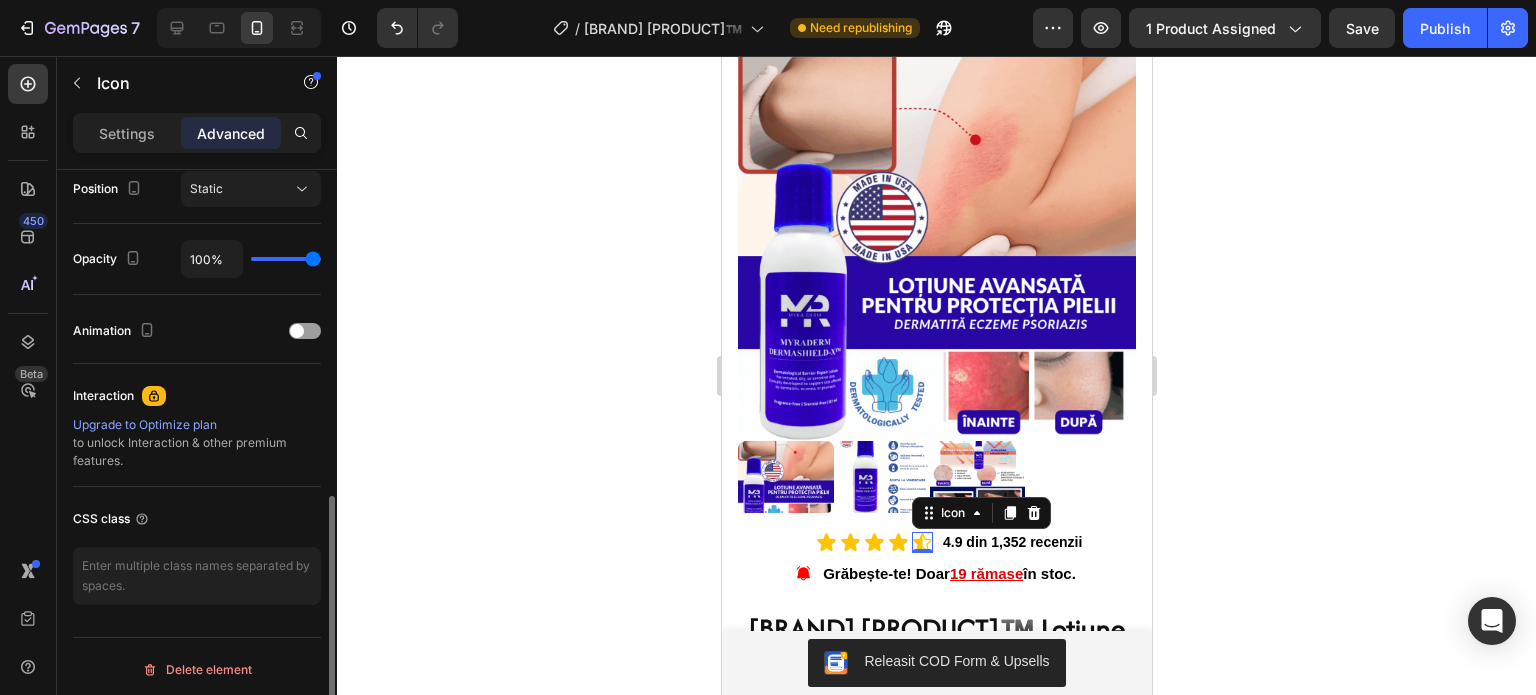 scroll, scrollTop: 749, scrollLeft: 0, axis: vertical 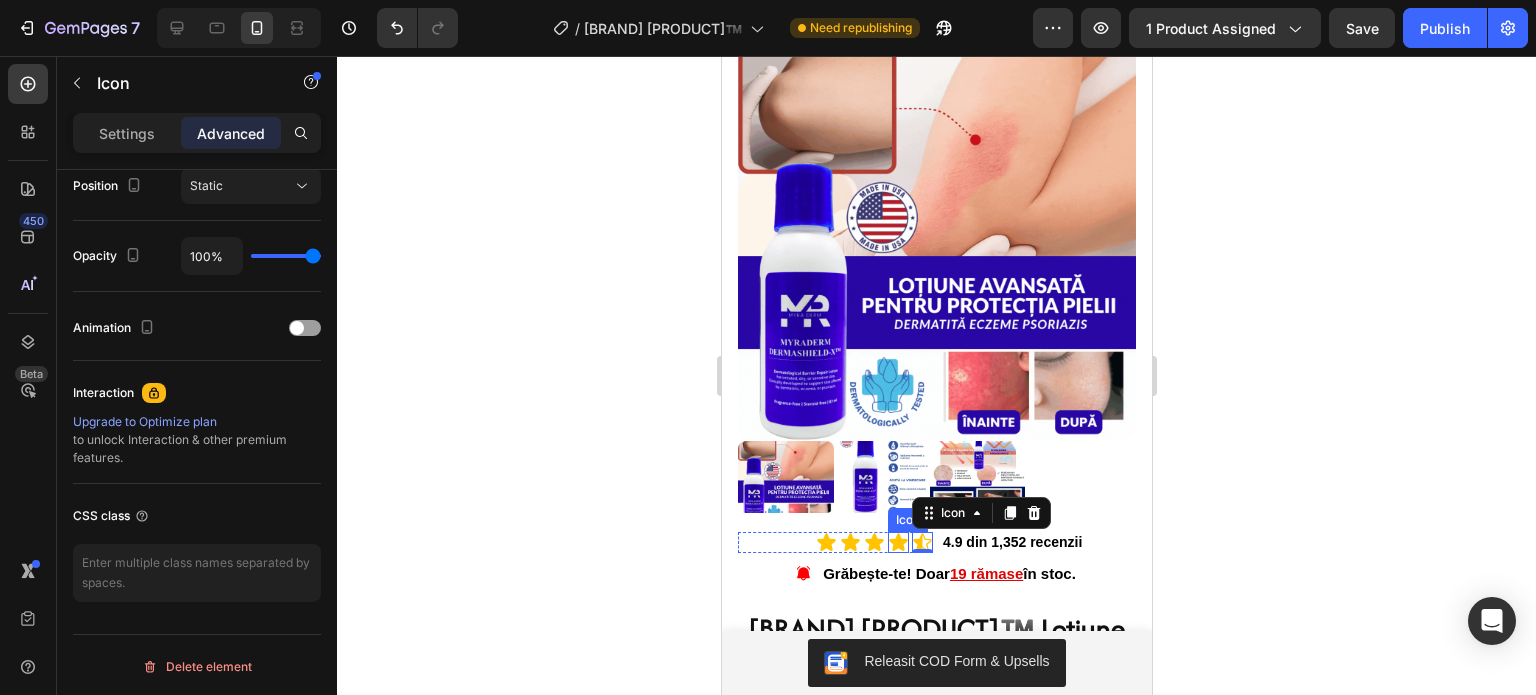 click 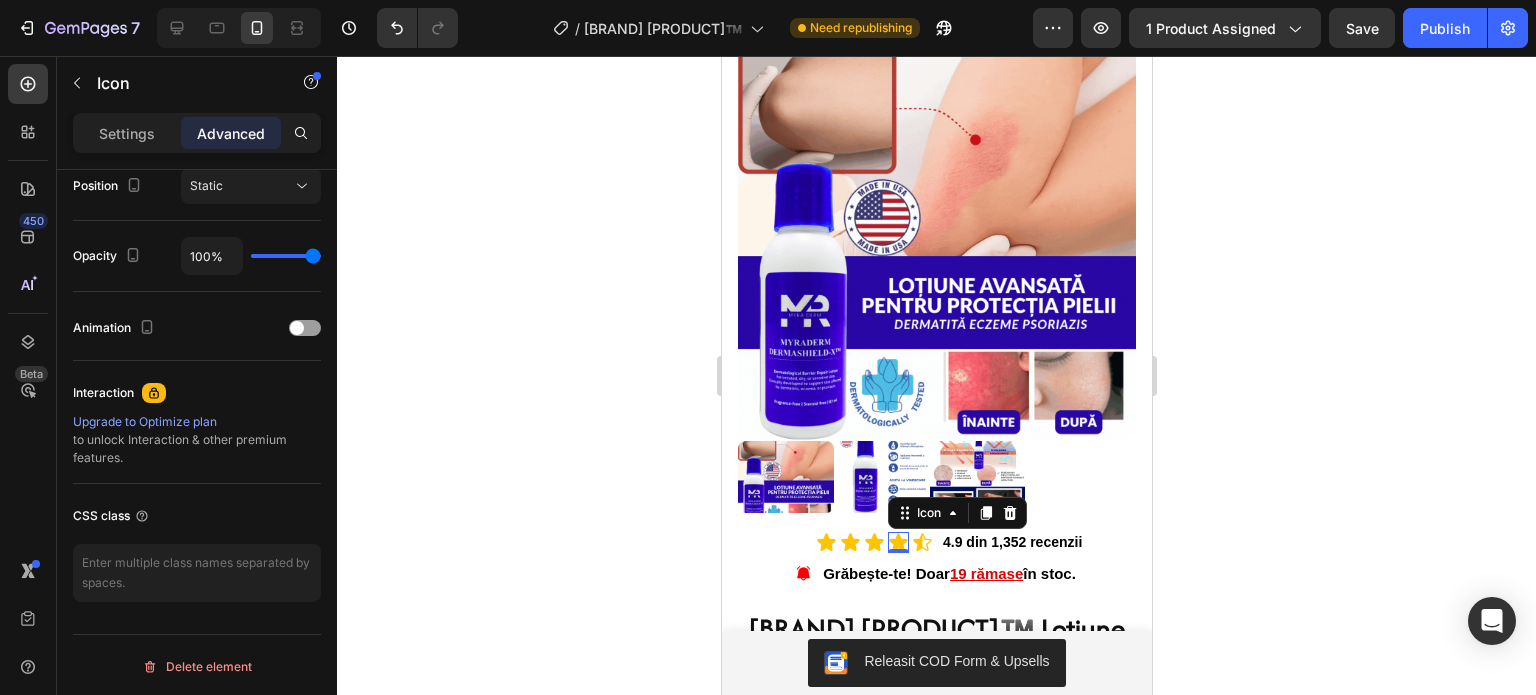 scroll, scrollTop: 748, scrollLeft: 0, axis: vertical 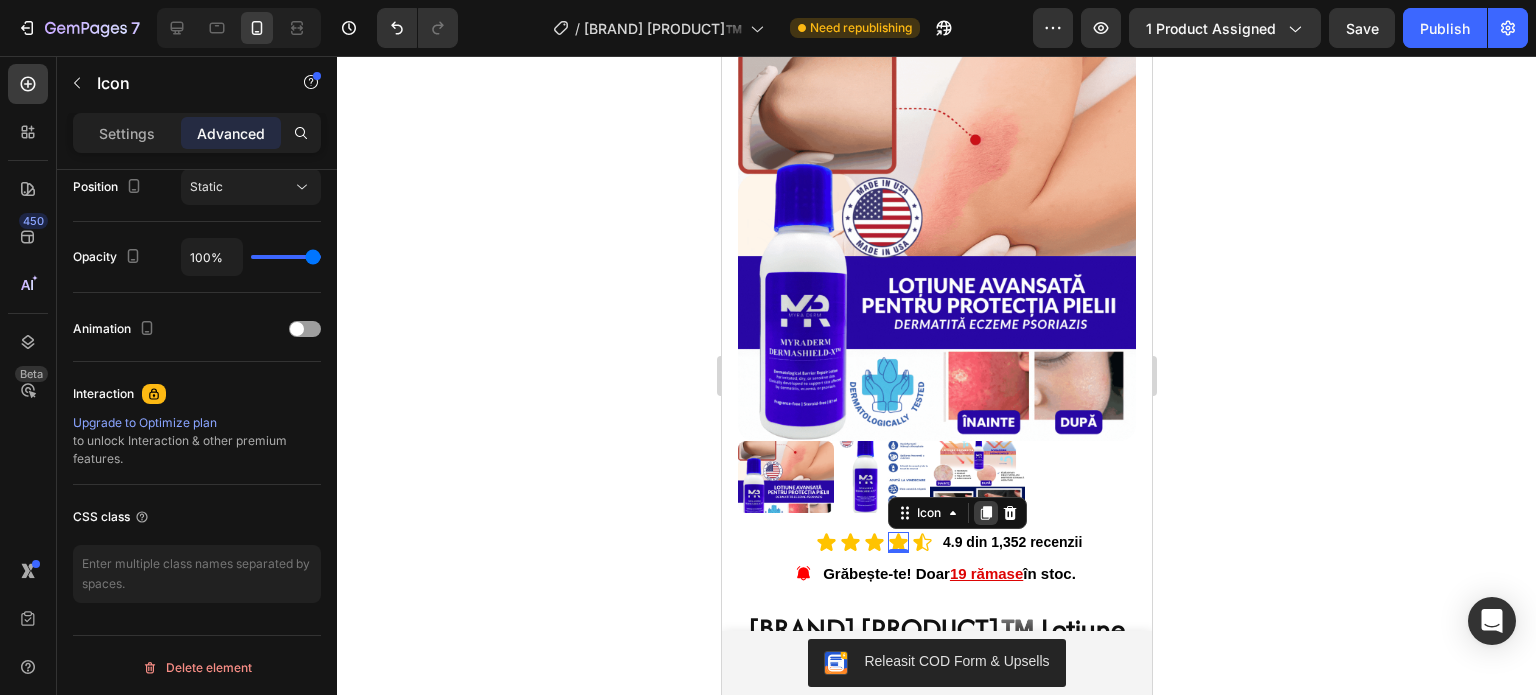click 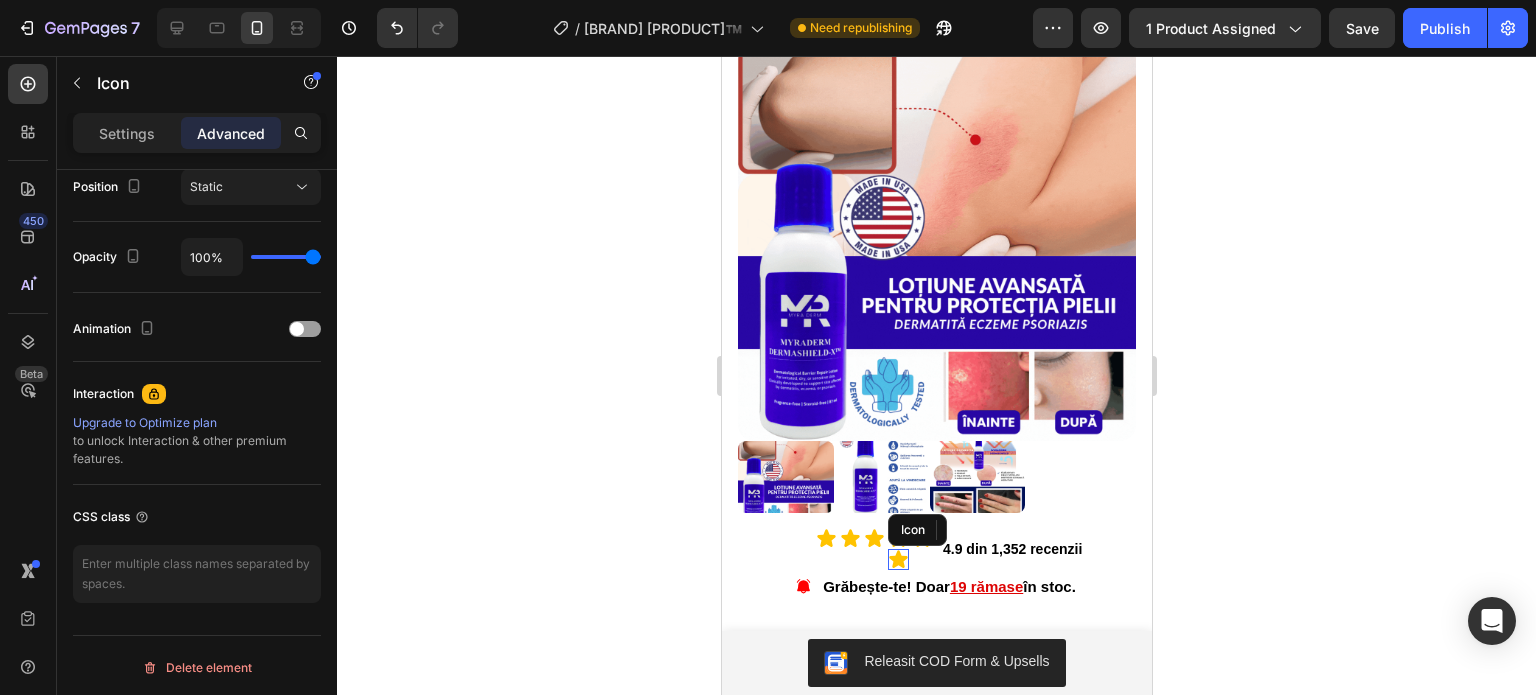scroll, scrollTop: 748, scrollLeft: 0, axis: vertical 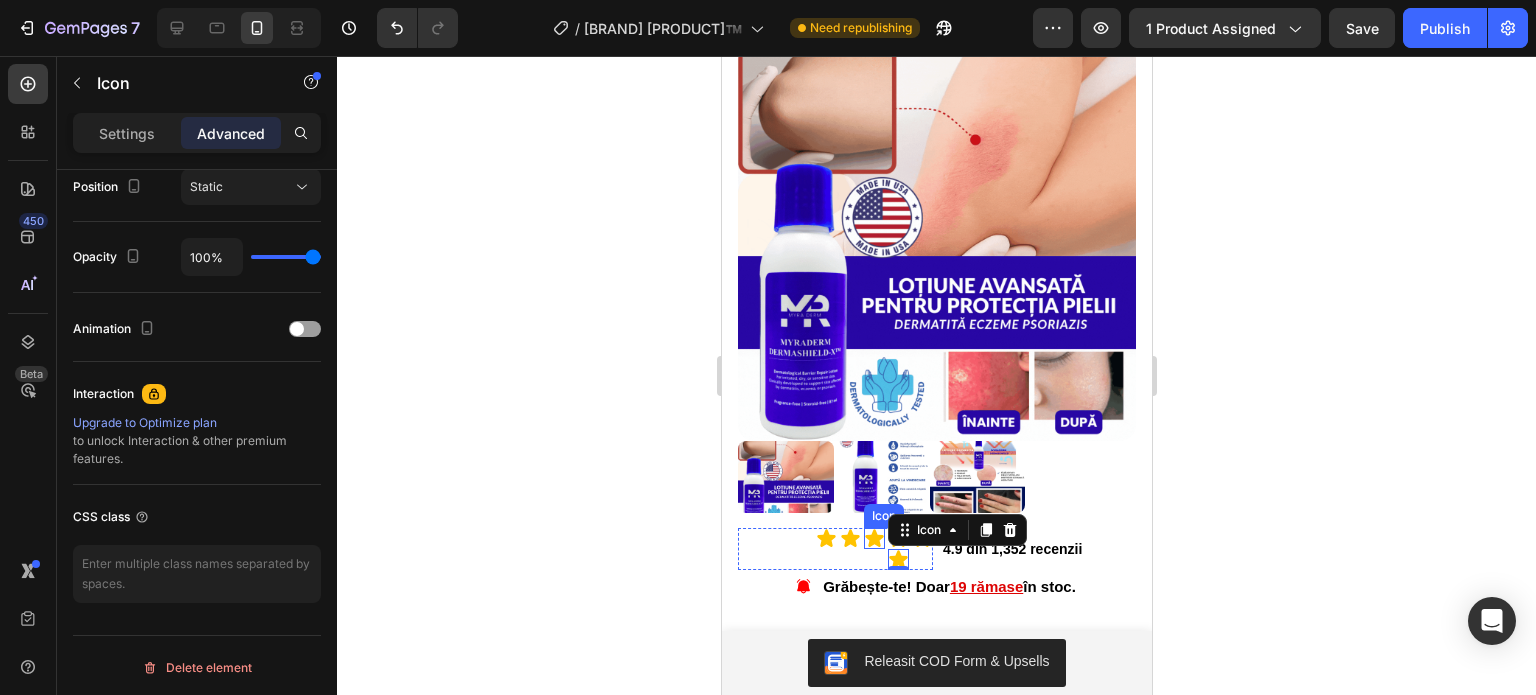 click on "Icon Icon Icon Icon Icon   0 Icon" at bounding box center [834, 549] 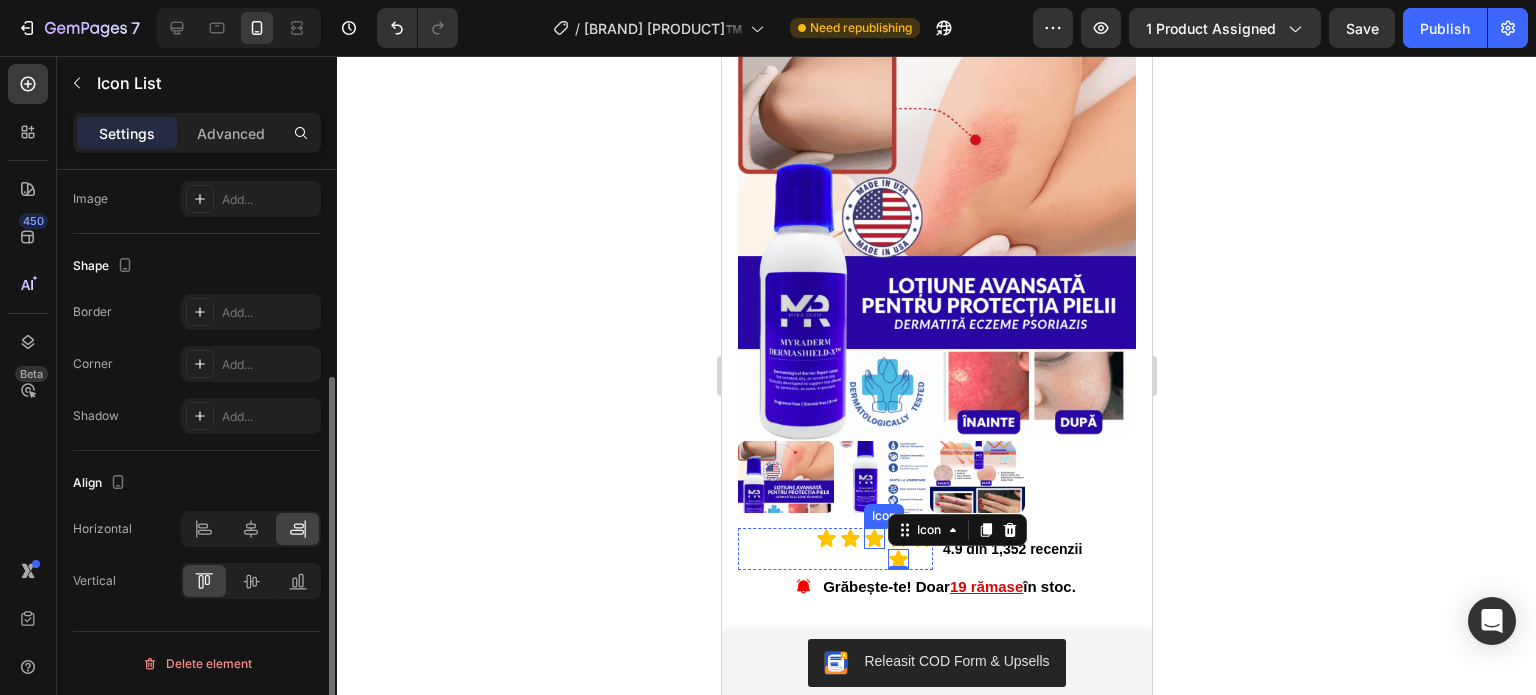 scroll, scrollTop: 0, scrollLeft: 0, axis: both 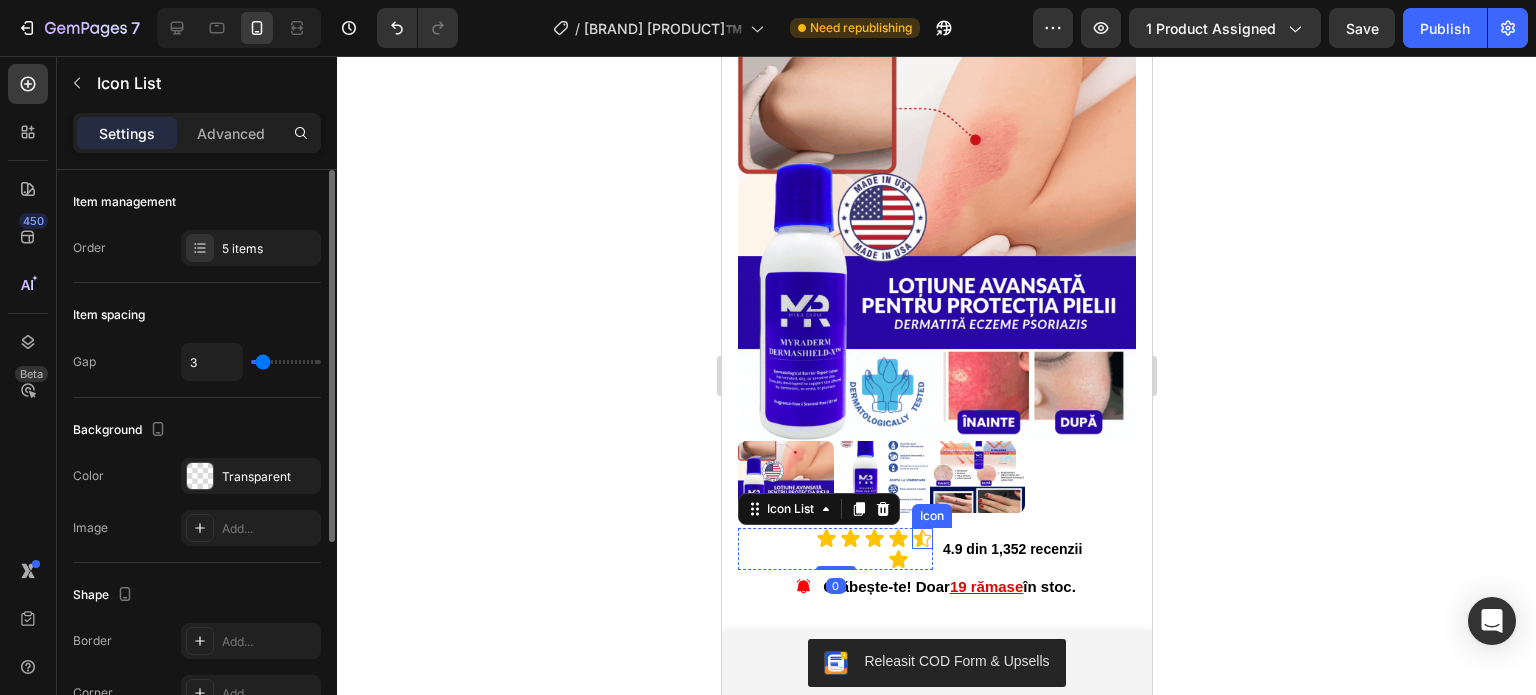 click 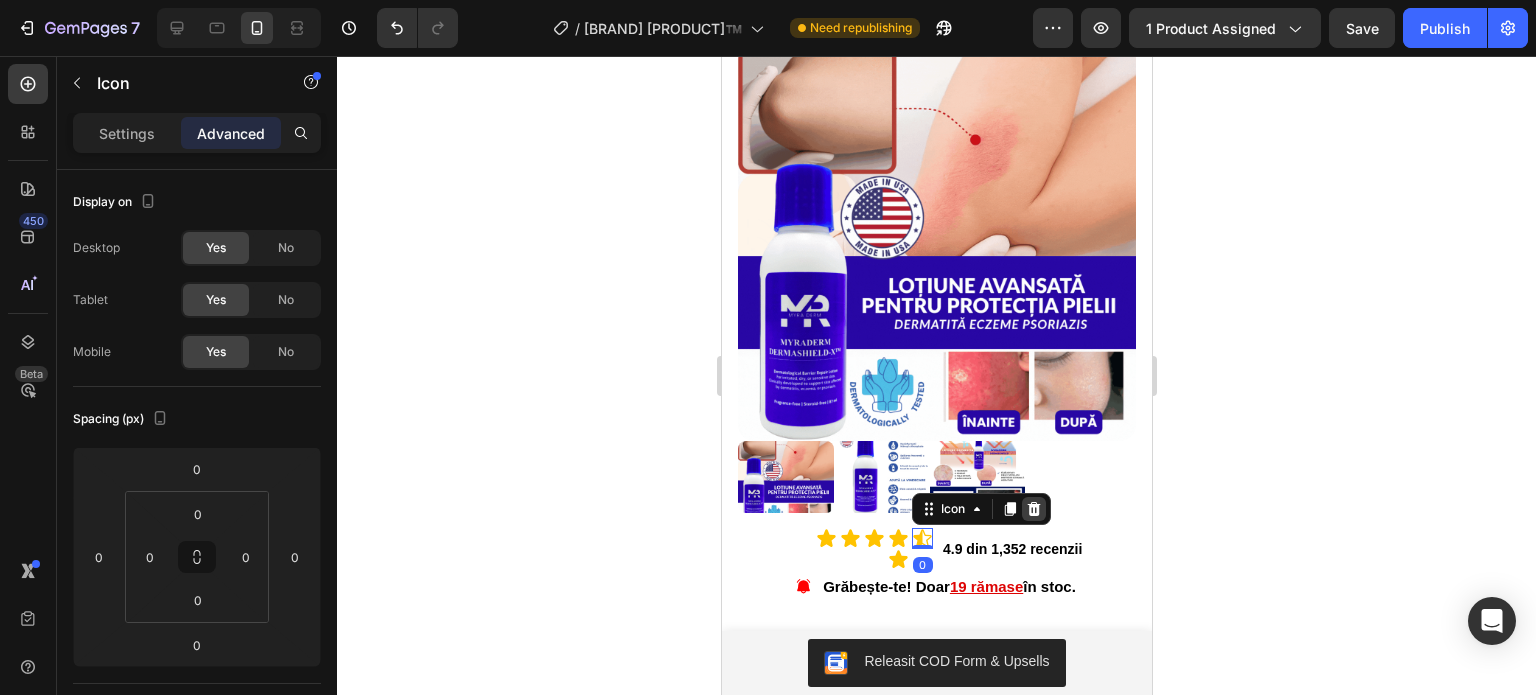click 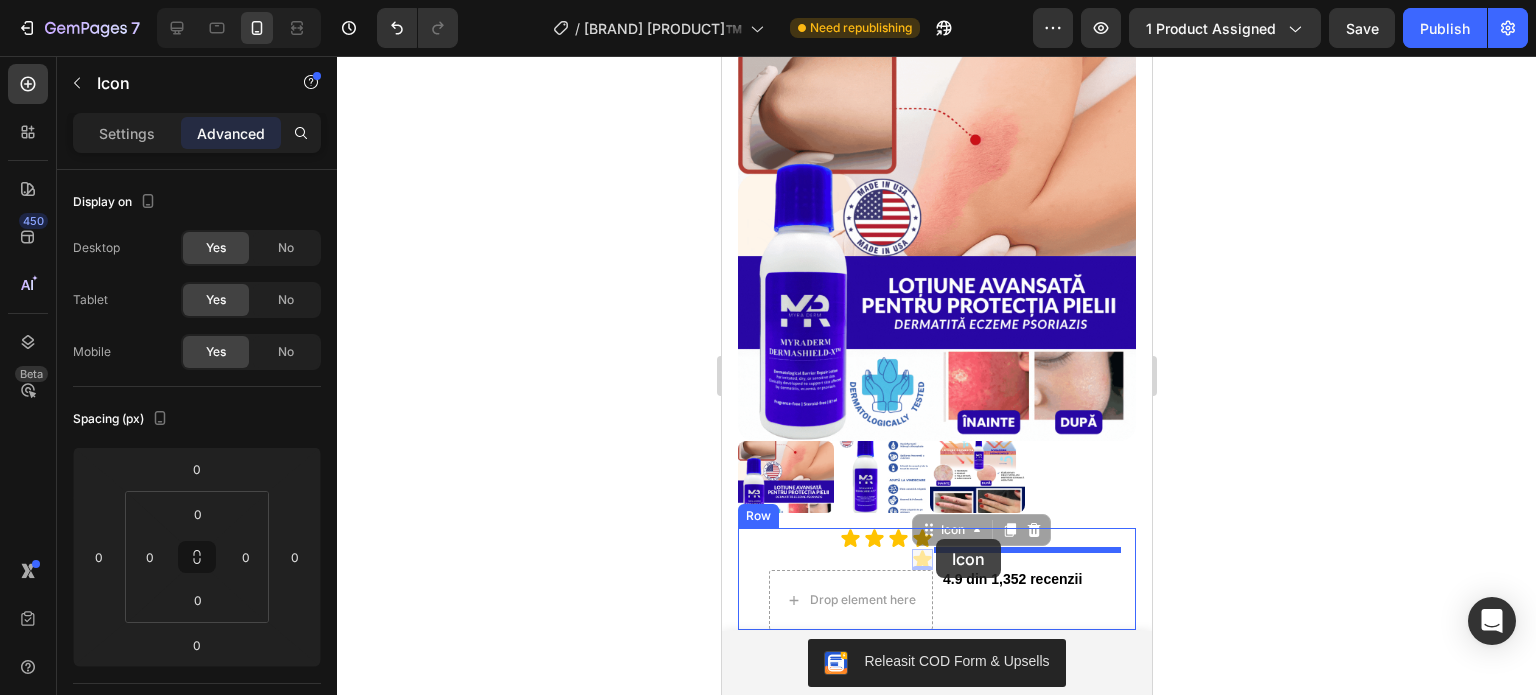 drag, startPoint x: 916, startPoint y: 555, endPoint x: 935, endPoint y: 539, distance: 24.839485 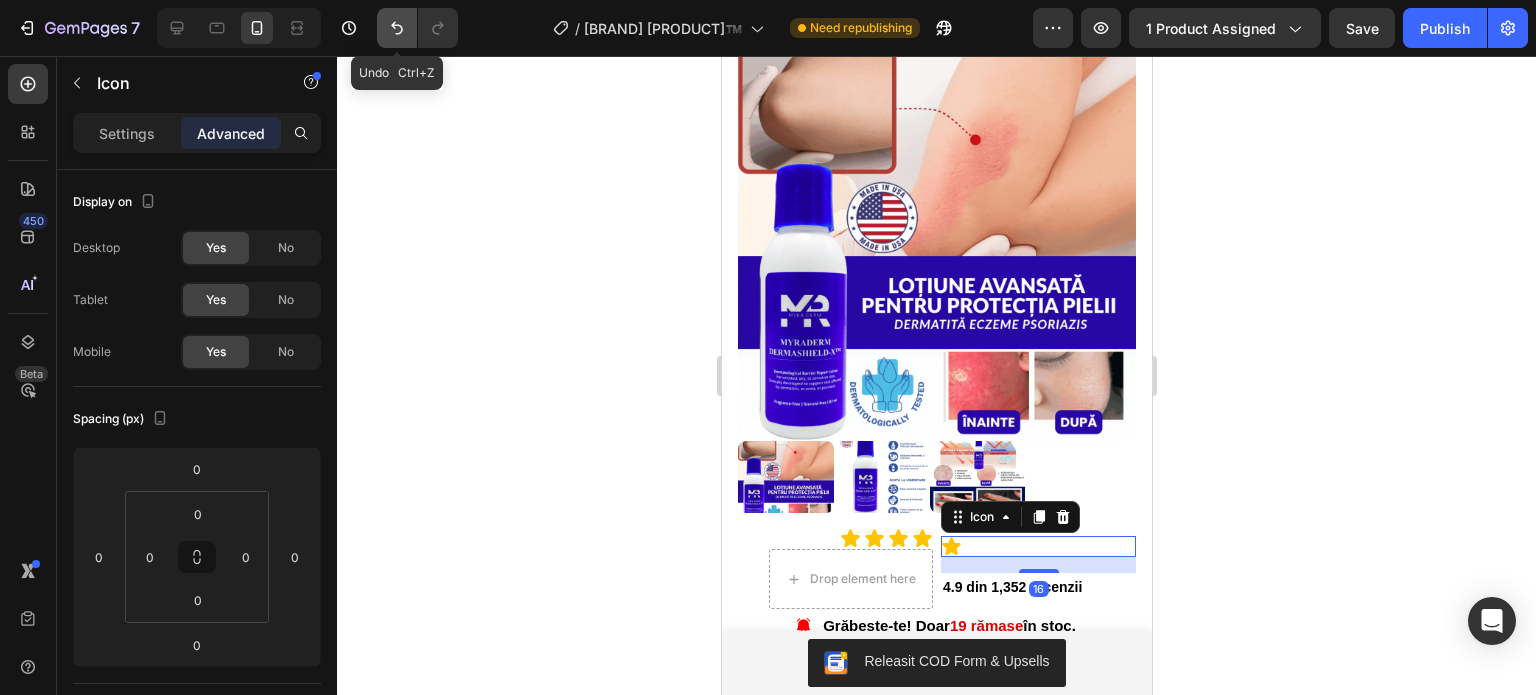 click 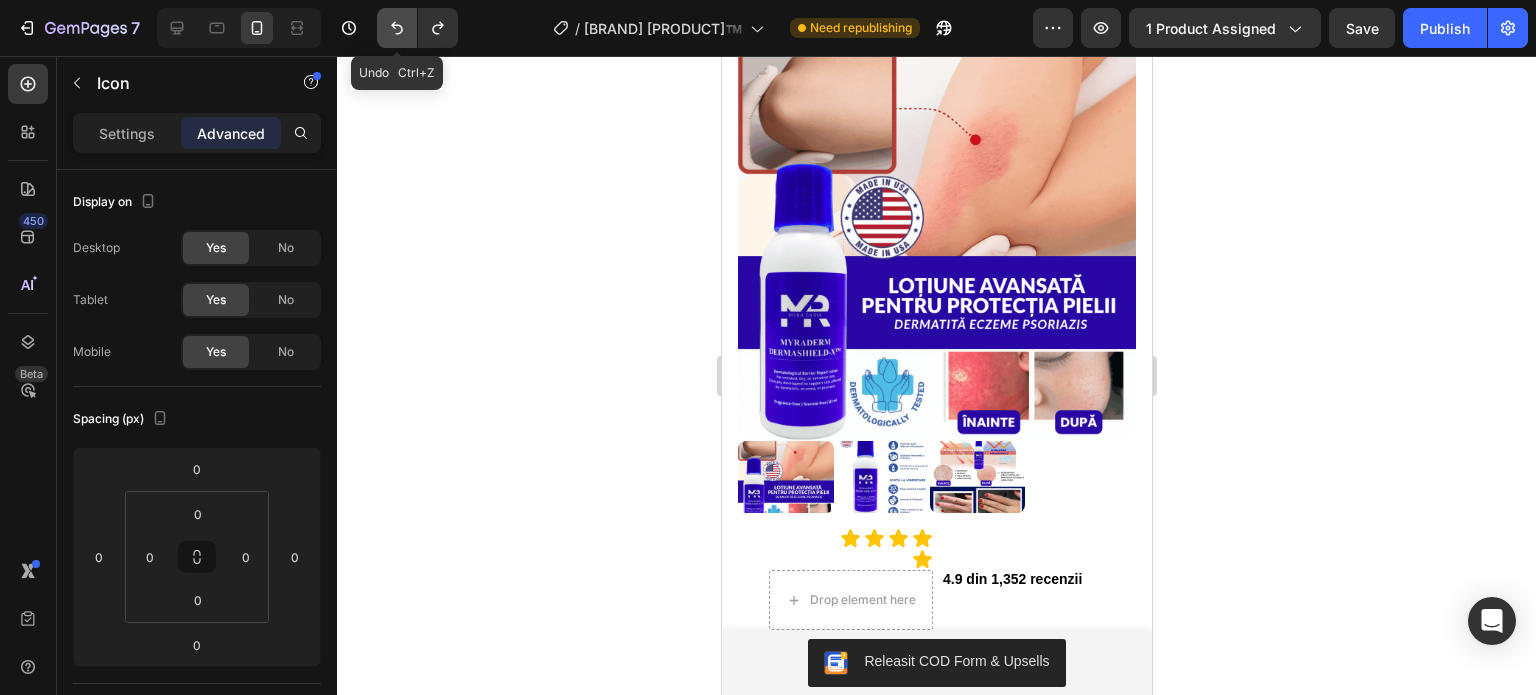 click 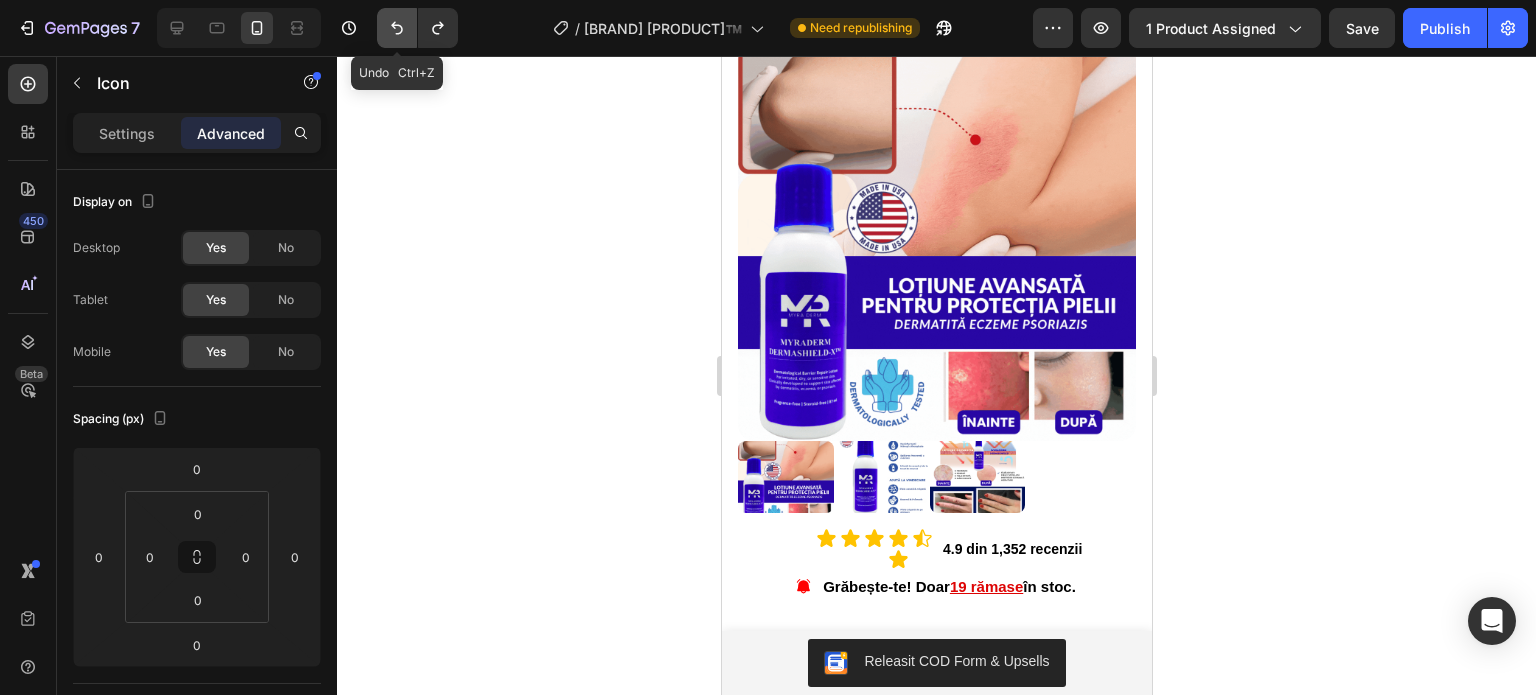 click 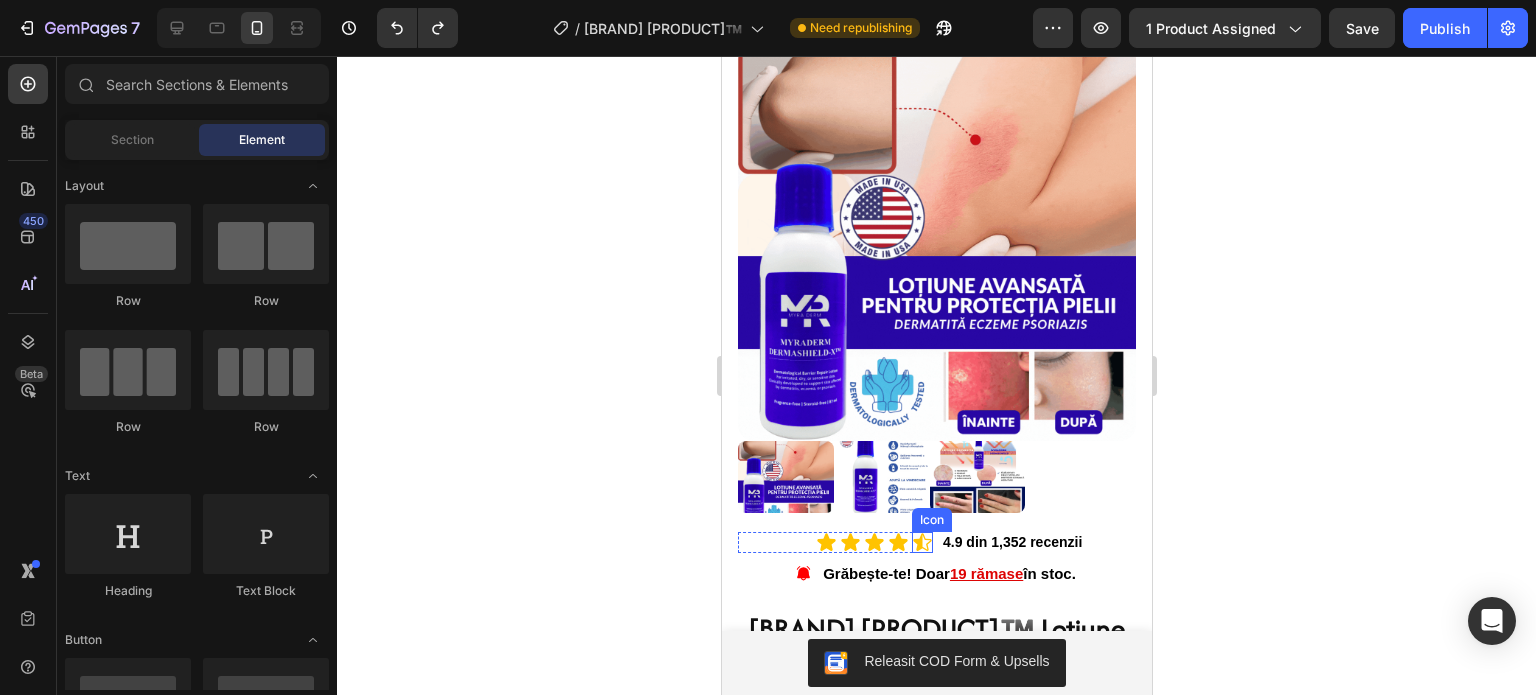 click 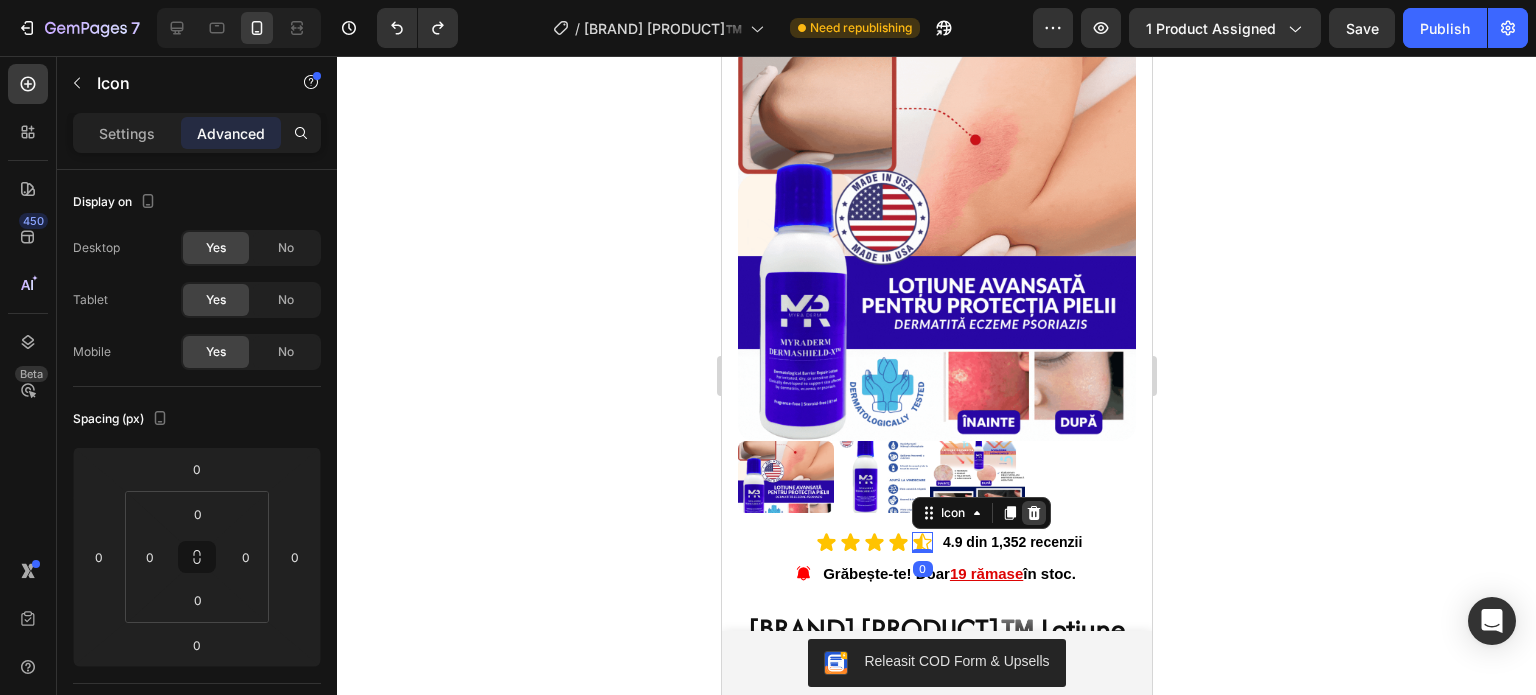click 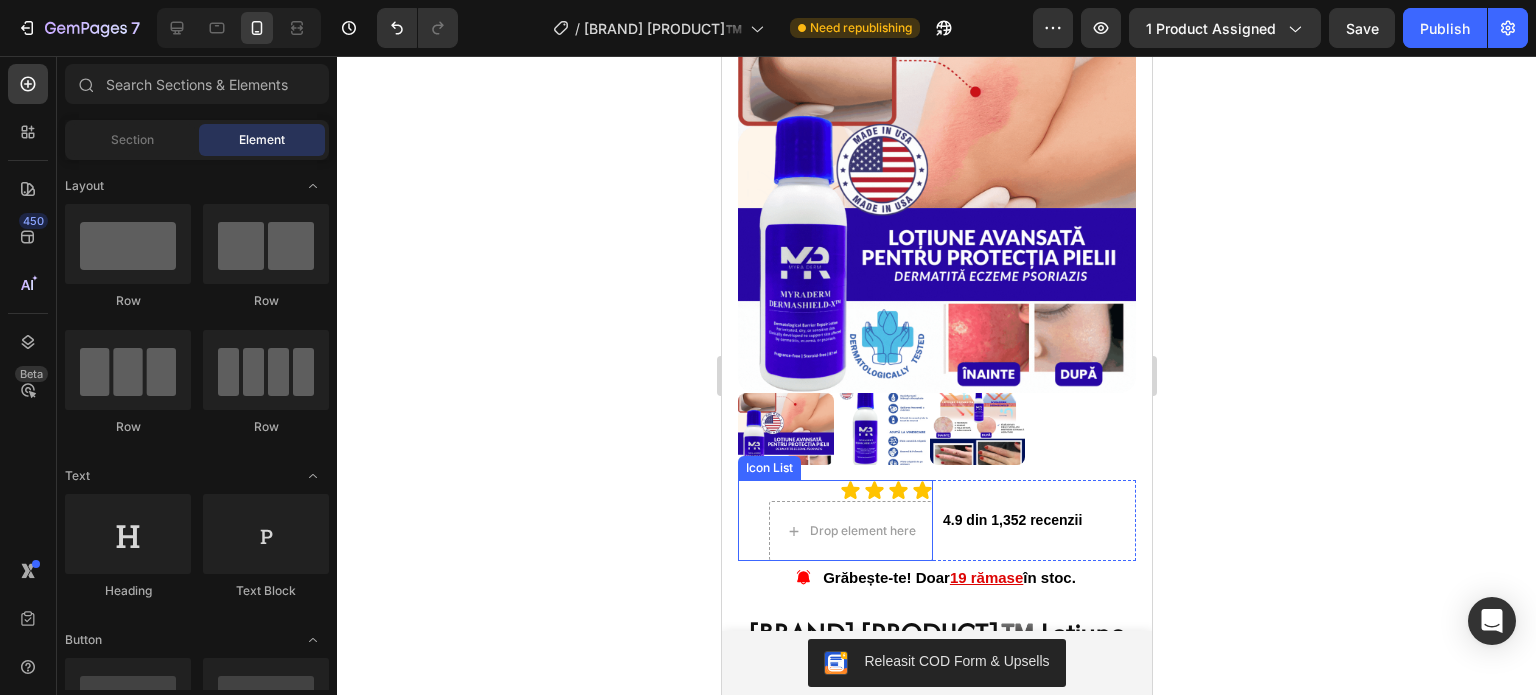 scroll, scrollTop: 200, scrollLeft: 0, axis: vertical 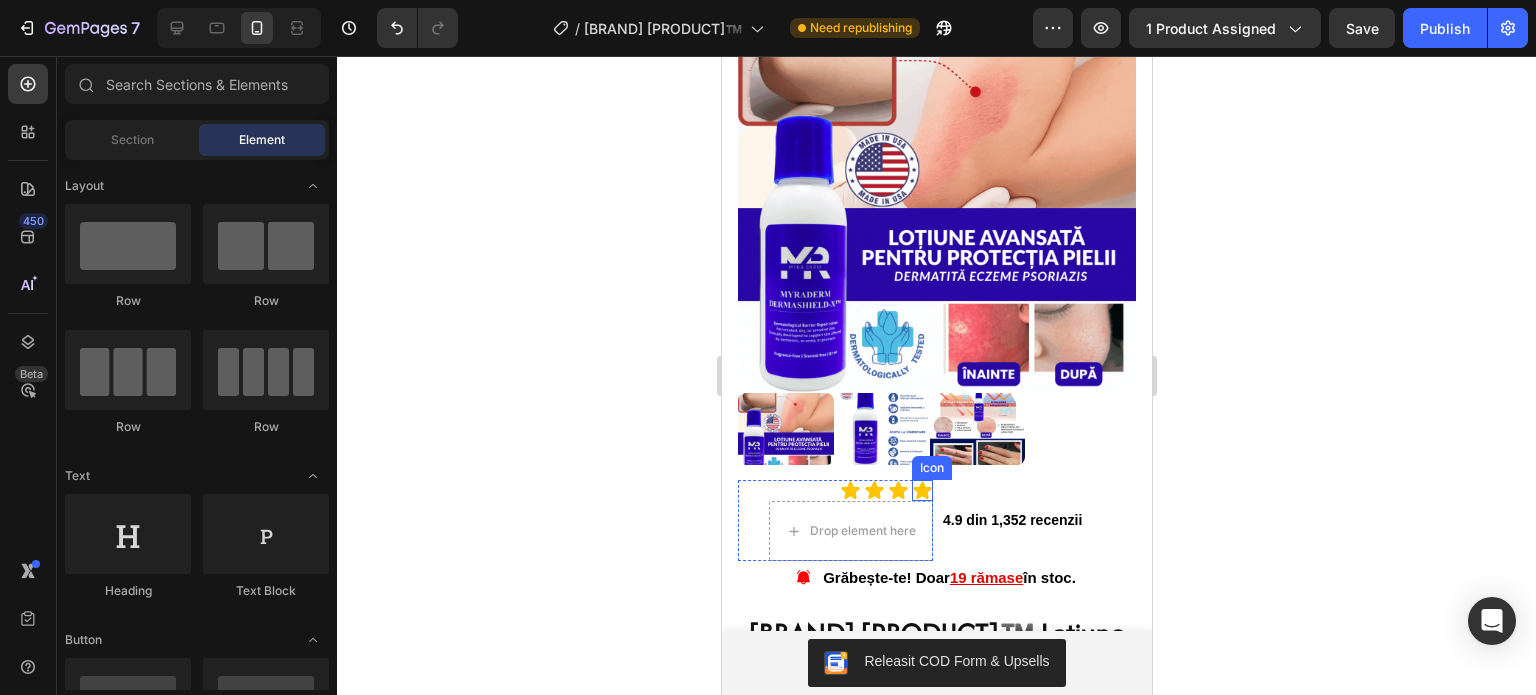 click 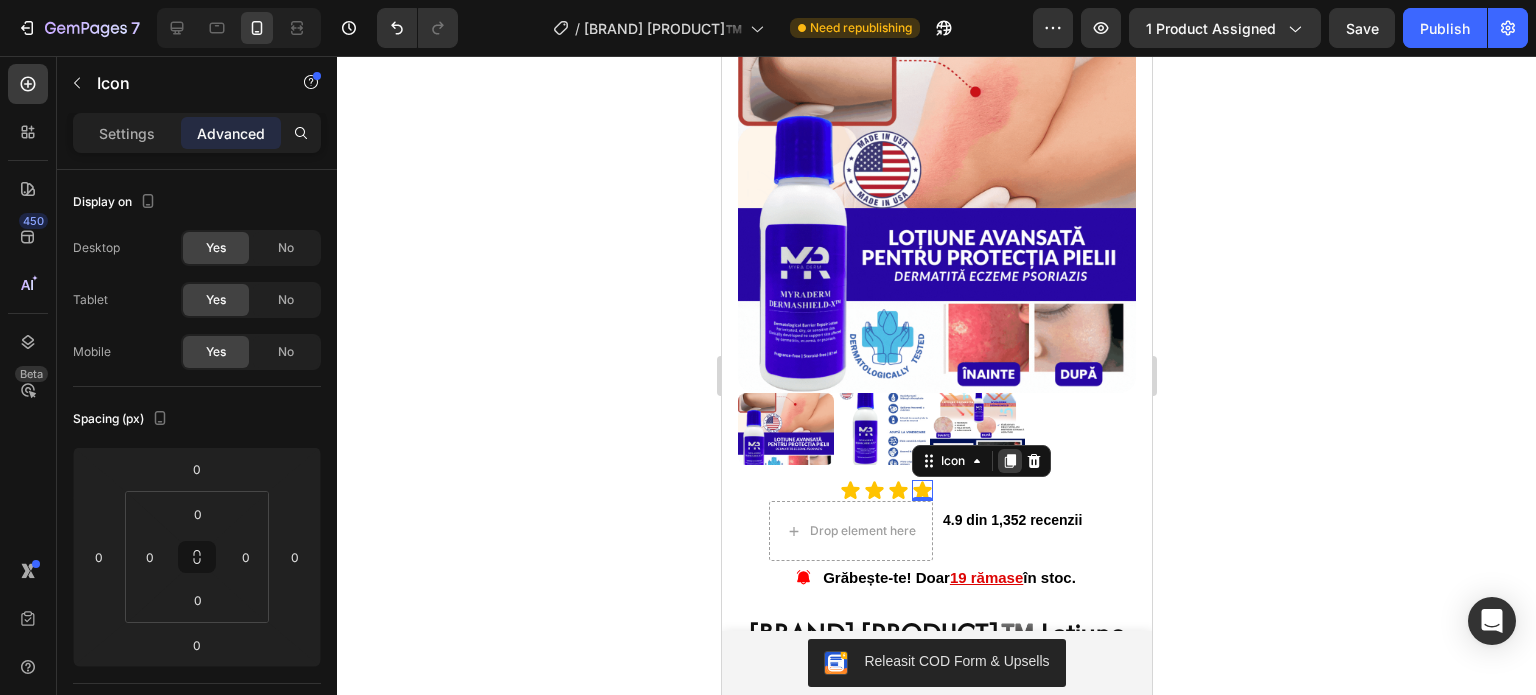click 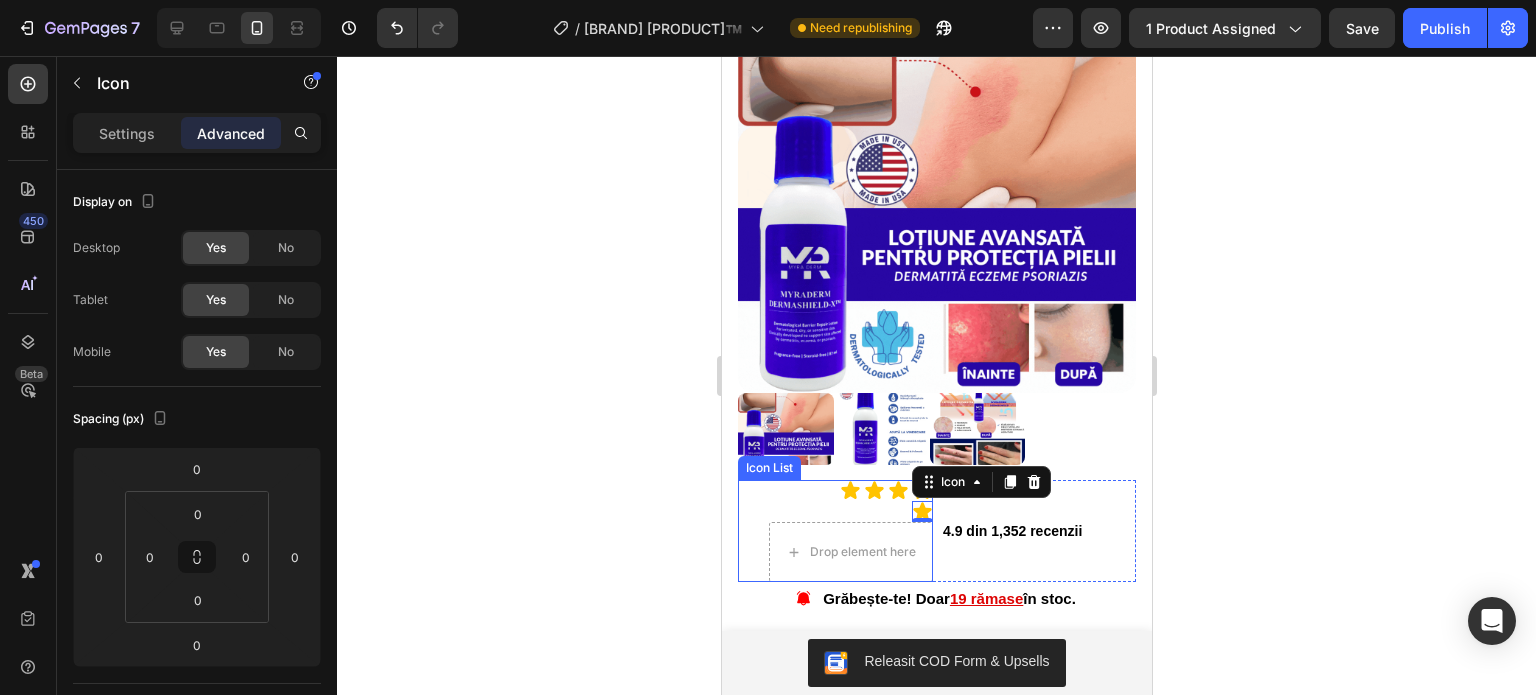 drag, startPoint x: 914, startPoint y: 498, endPoint x: 824, endPoint y: 474, distance: 93.14505 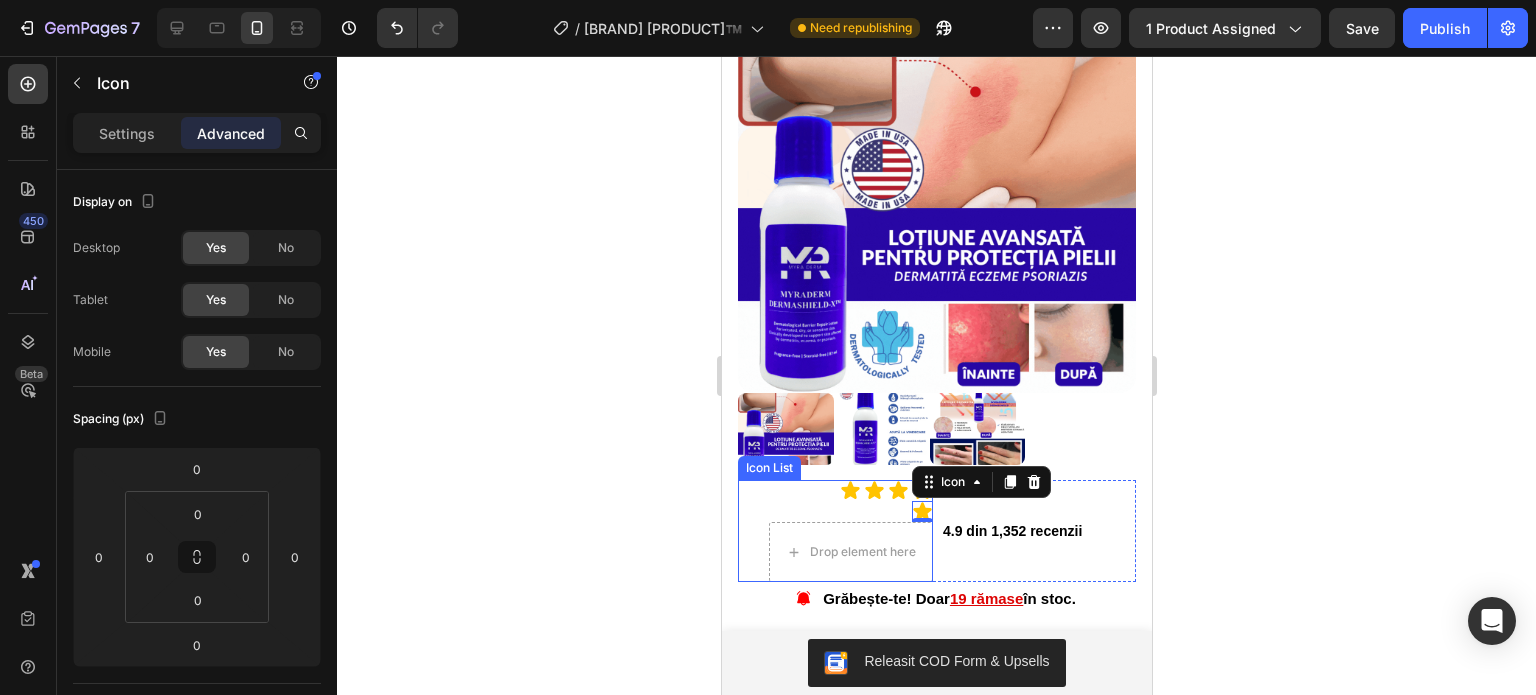 click on "Icon Icon Icon Icon Icon   0
Drop element here" at bounding box center (834, 531) 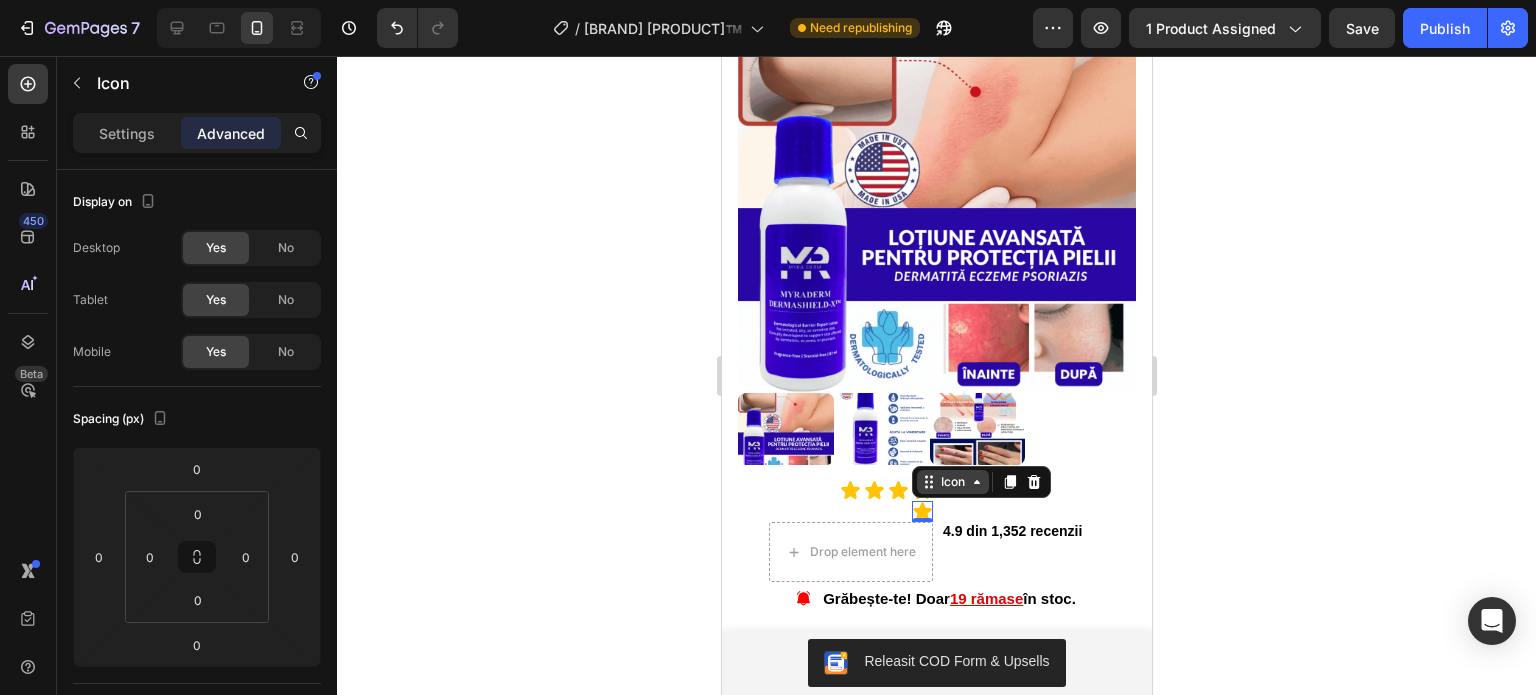drag, startPoint x: 914, startPoint y: 498, endPoint x: 969, endPoint y: 475, distance: 59.615433 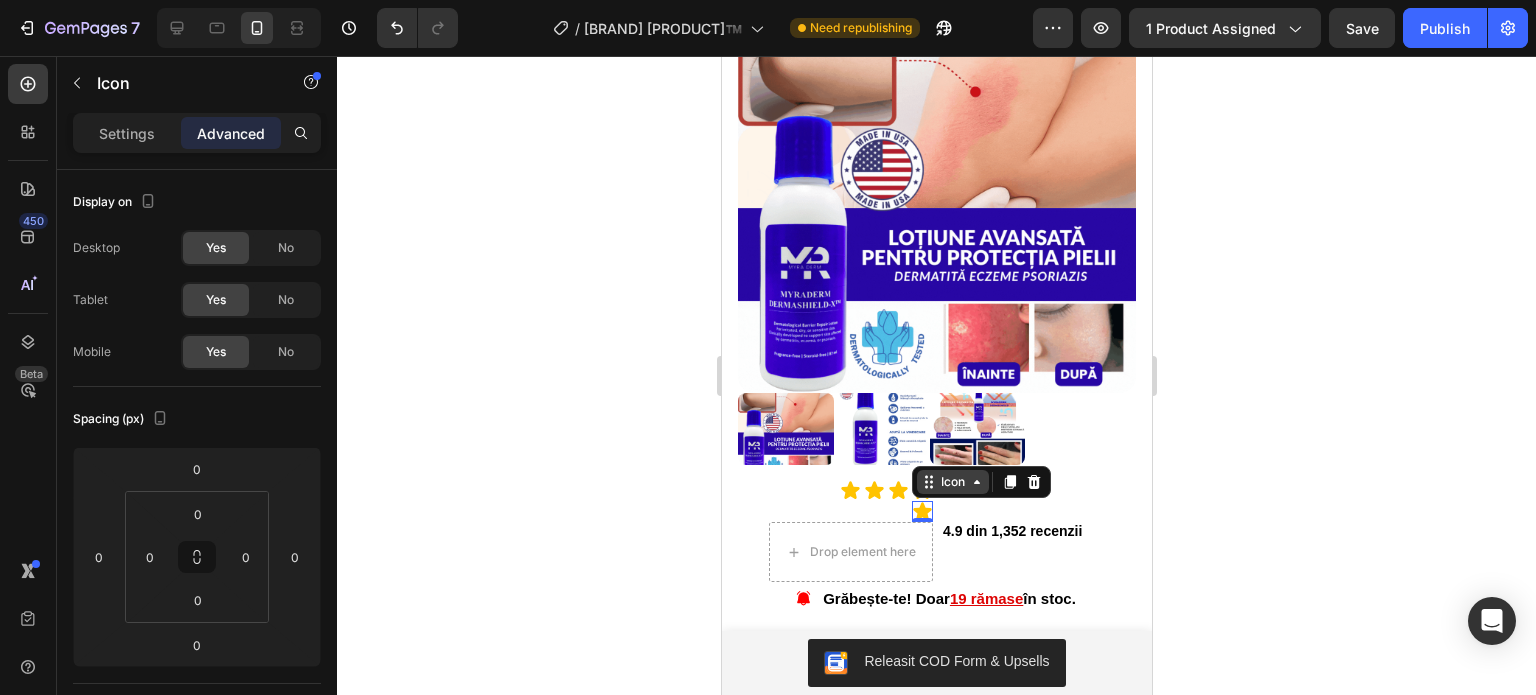 click on "Icon   0" at bounding box center [921, 511] 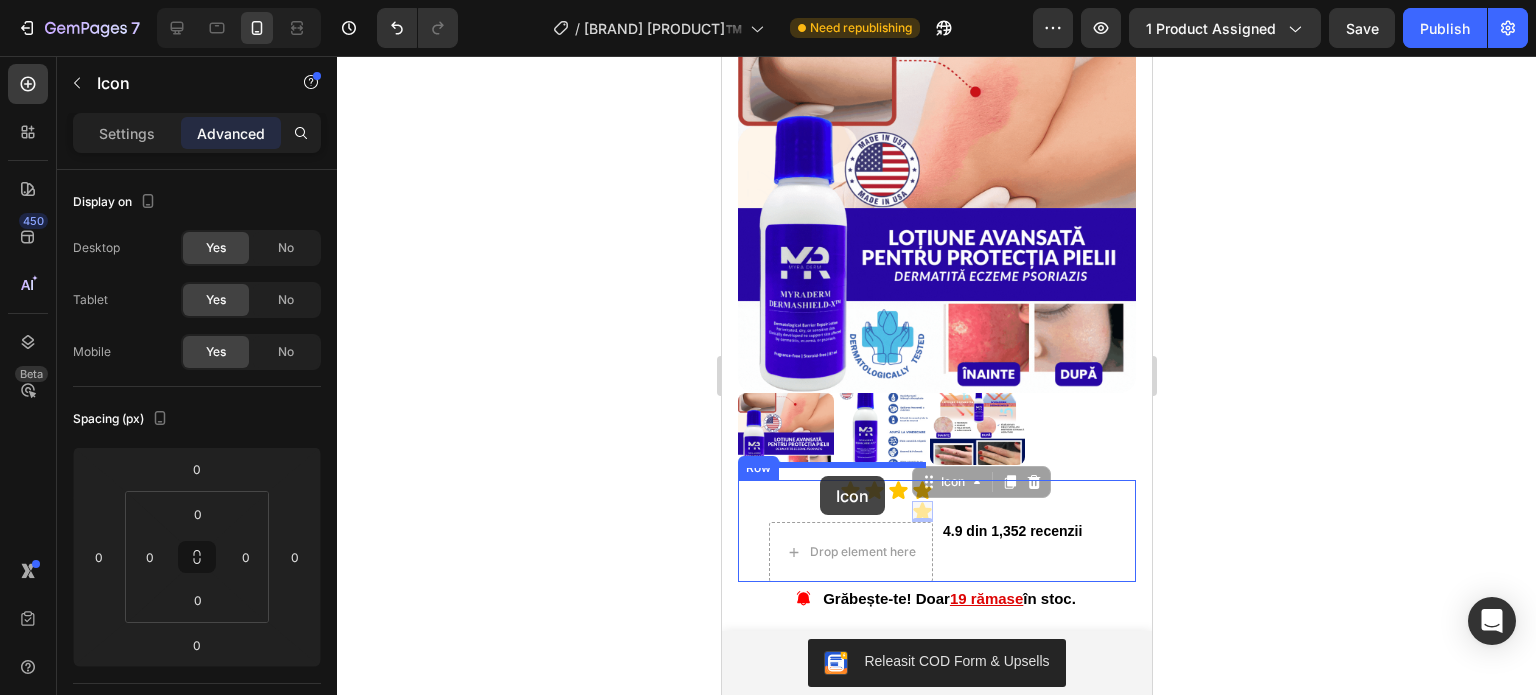 drag, startPoint x: 924, startPoint y: 474, endPoint x: 819, endPoint y: 476, distance: 105.01904 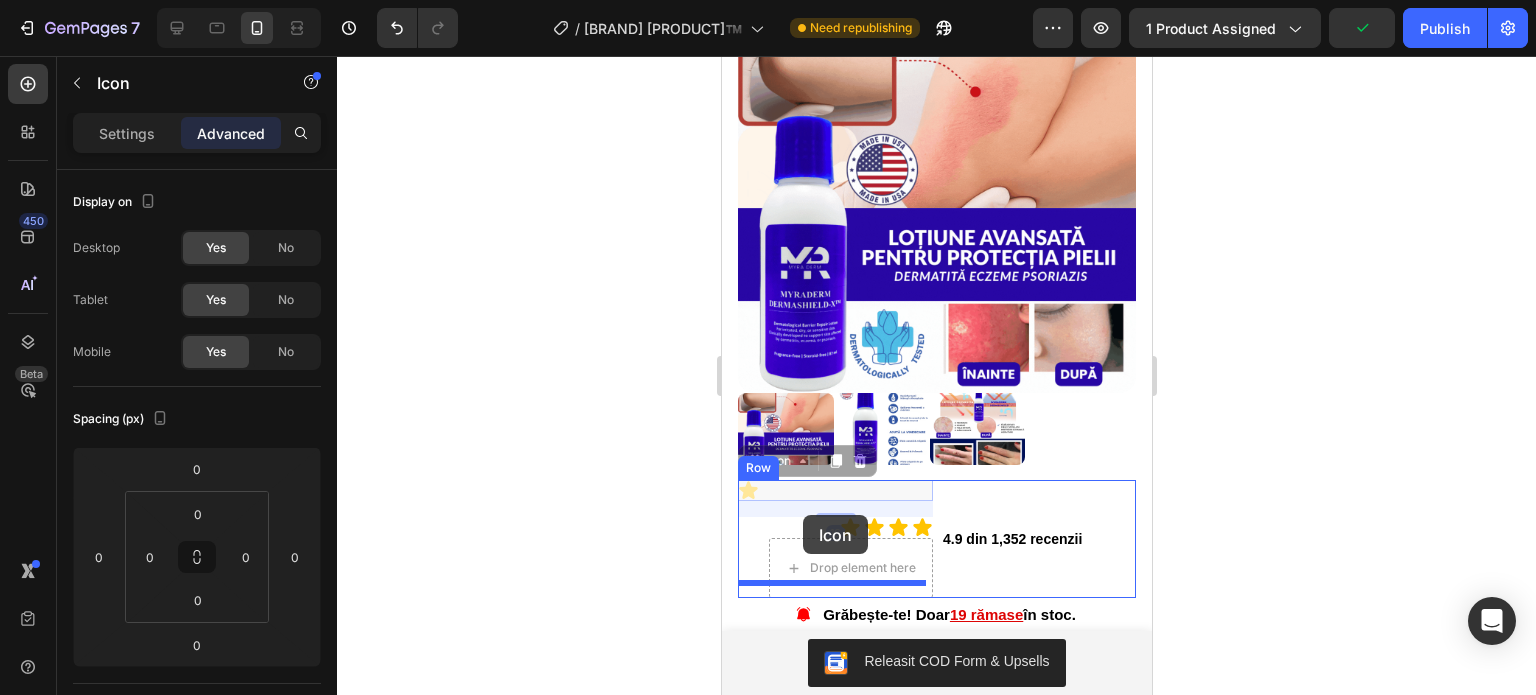 drag, startPoint x: 748, startPoint y: 477, endPoint x: 801, endPoint y: 515, distance: 65.21503 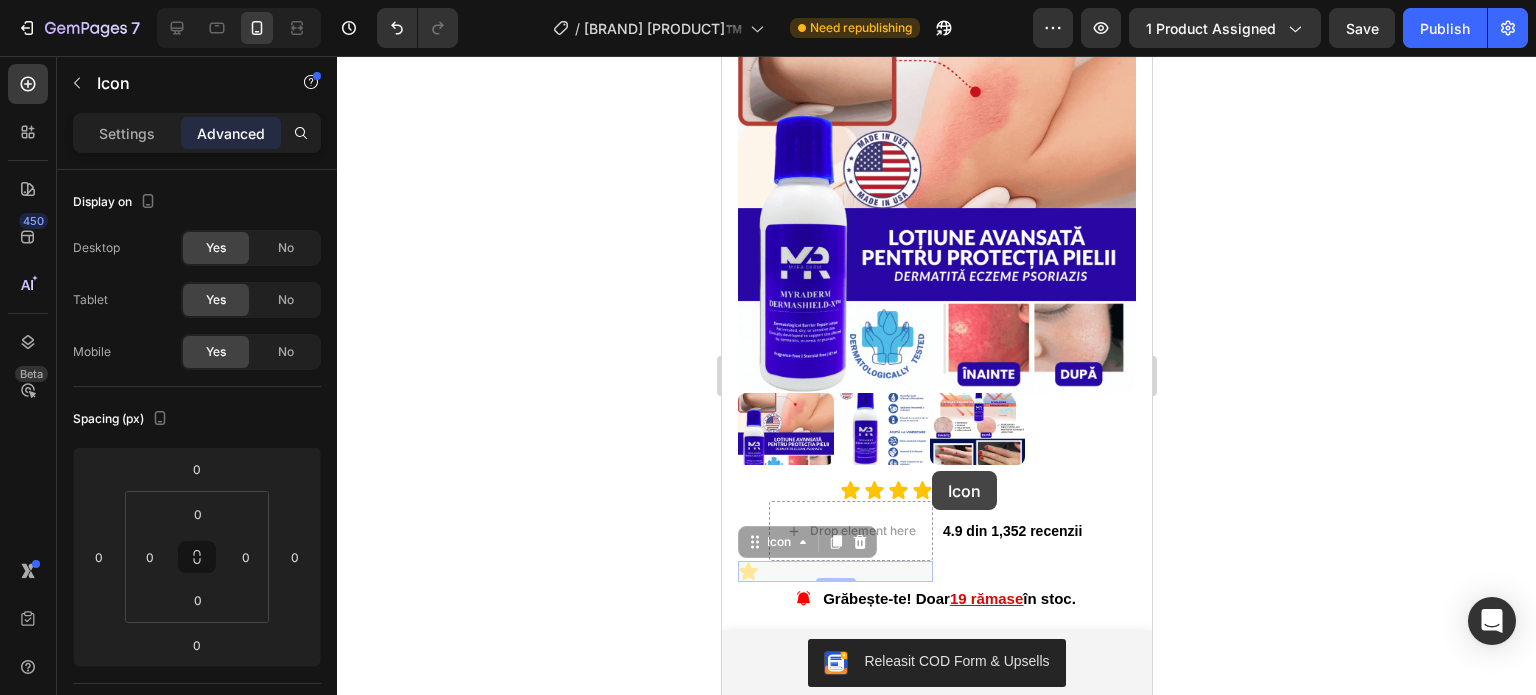 drag, startPoint x: 750, startPoint y: 557, endPoint x: 931, endPoint y: 471, distance: 200.39212 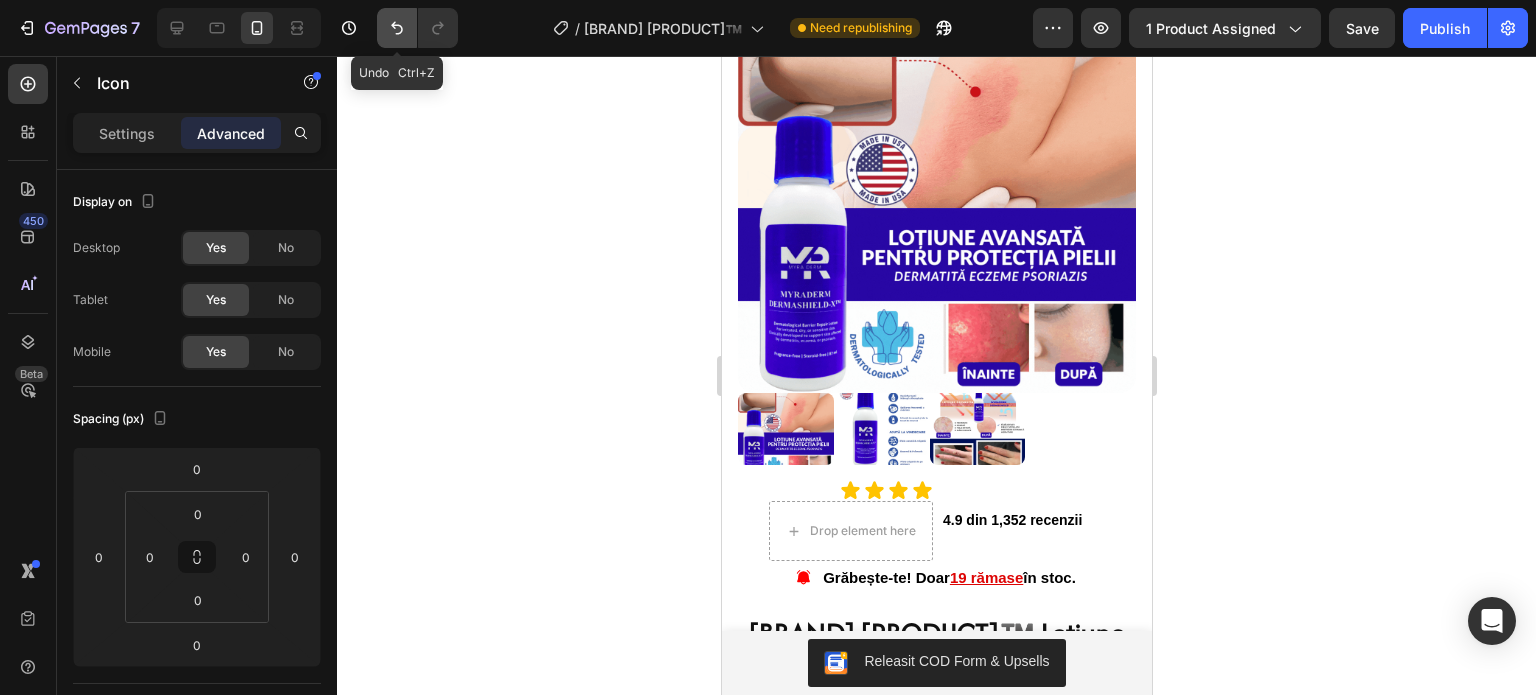 click 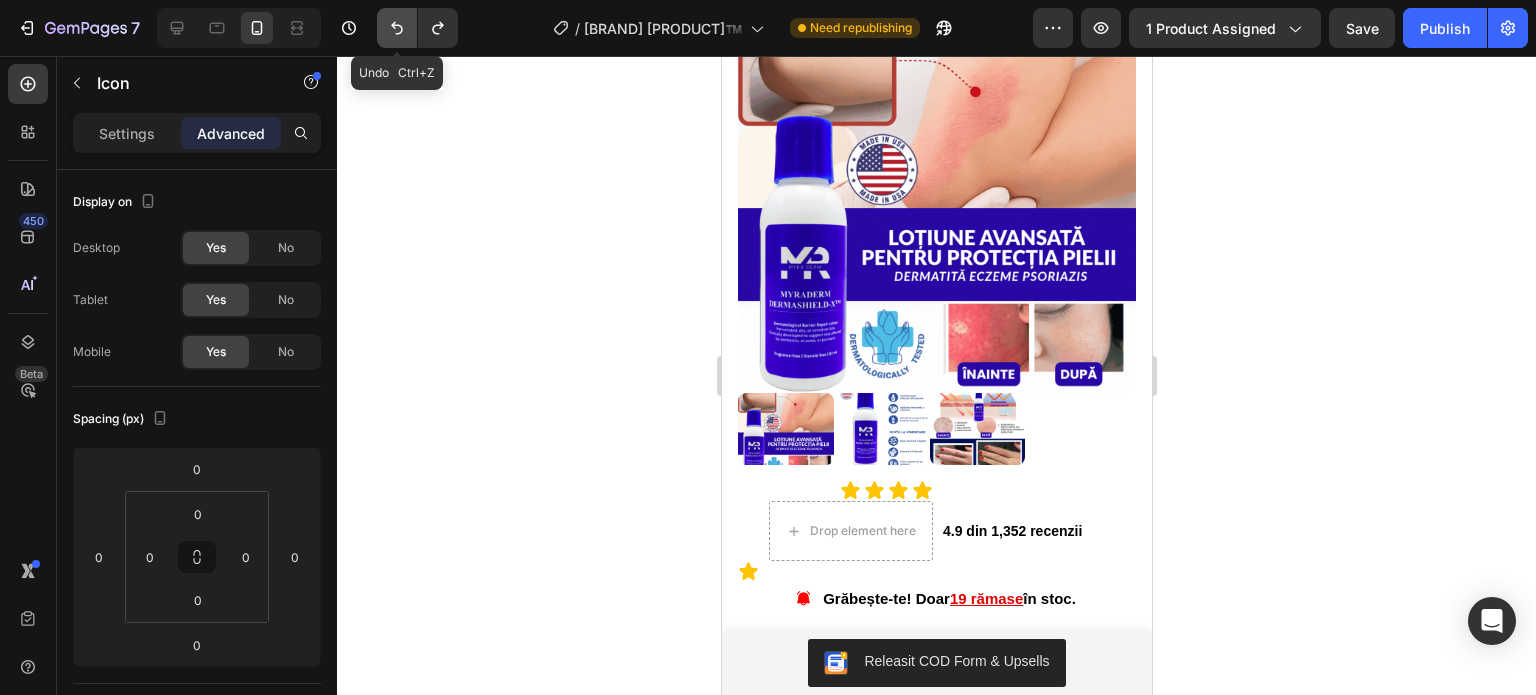 click 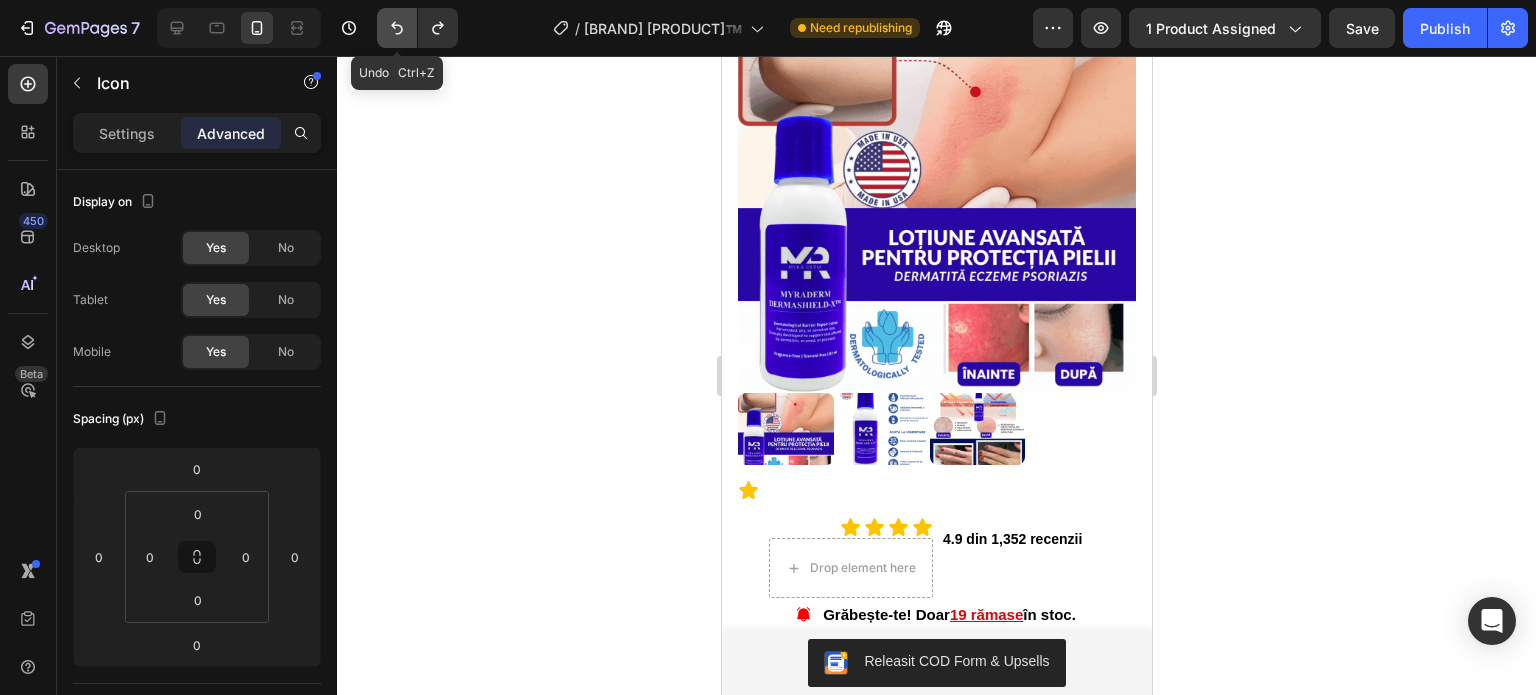 click 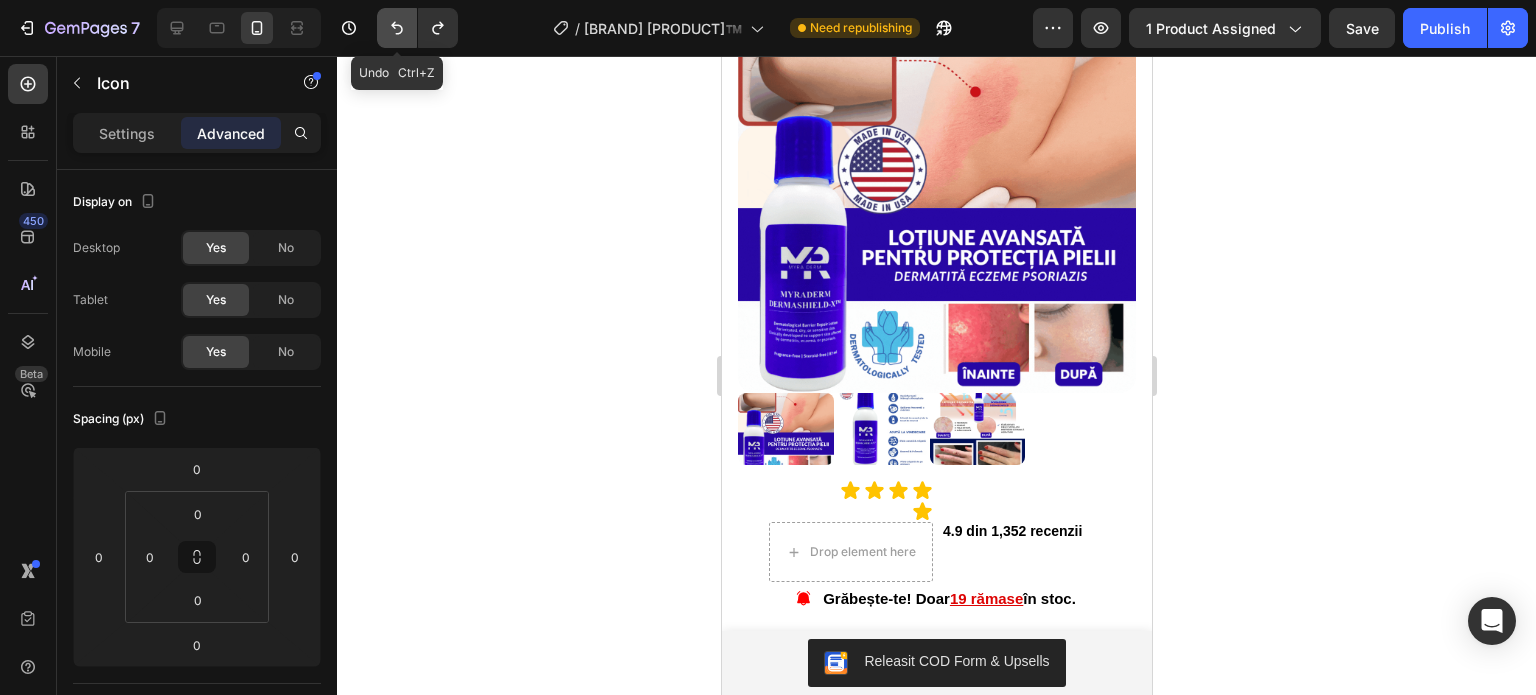 click 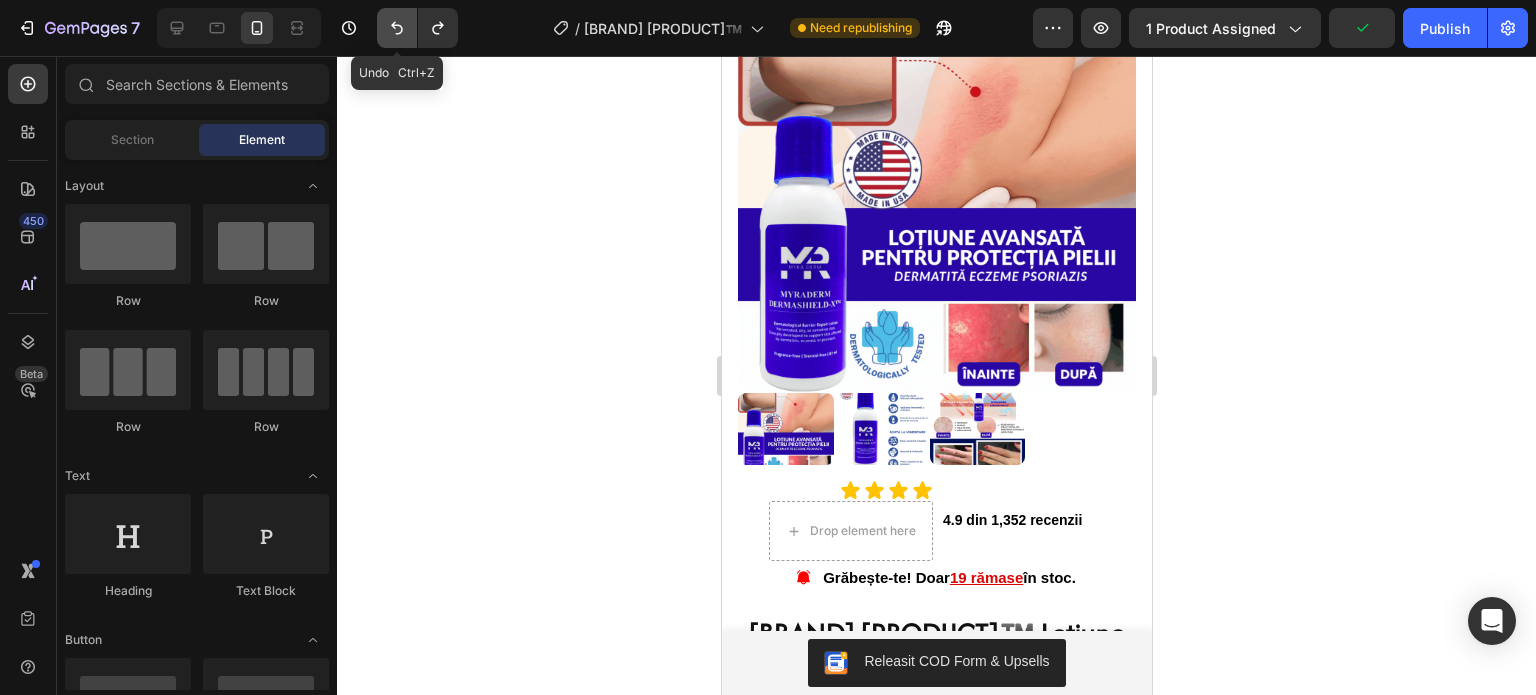 click 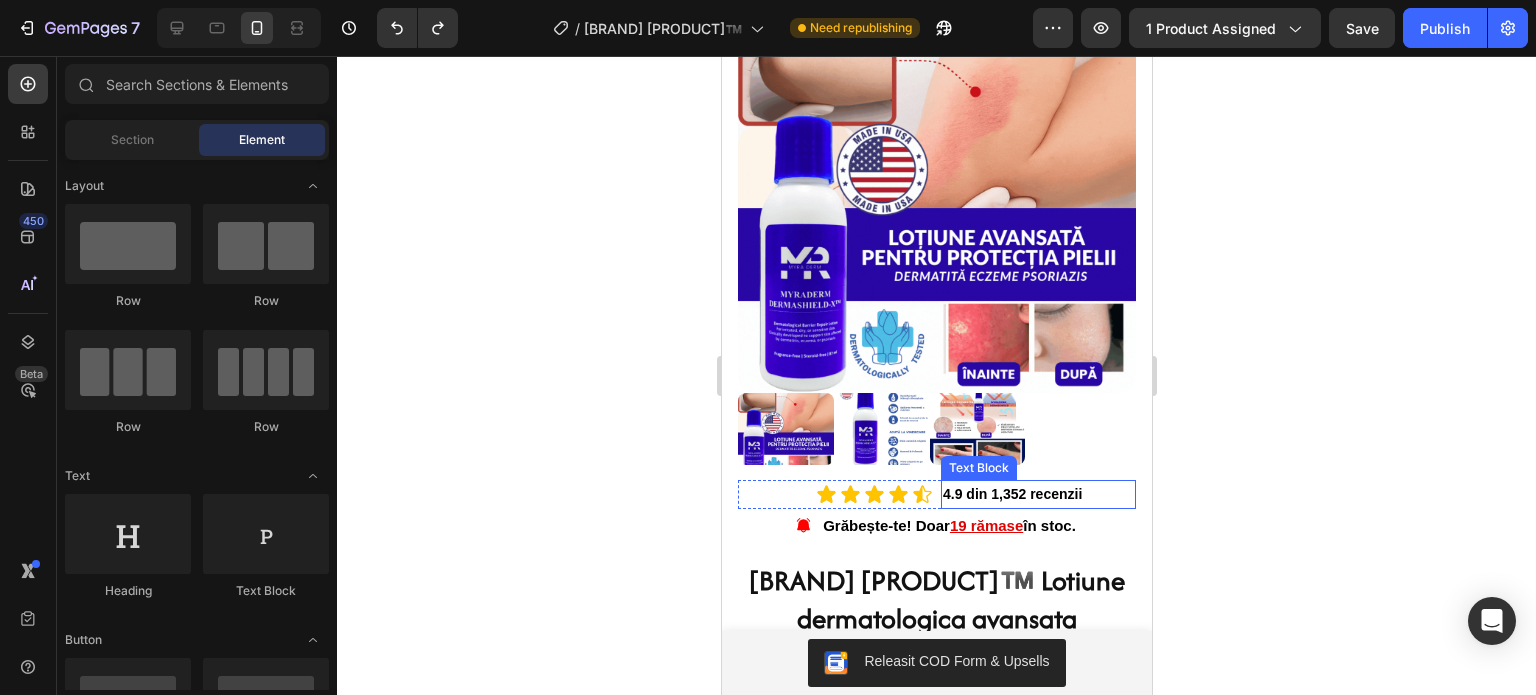 click on "4.9 din 1,352 recenzii" at bounding box center [1037, 494] 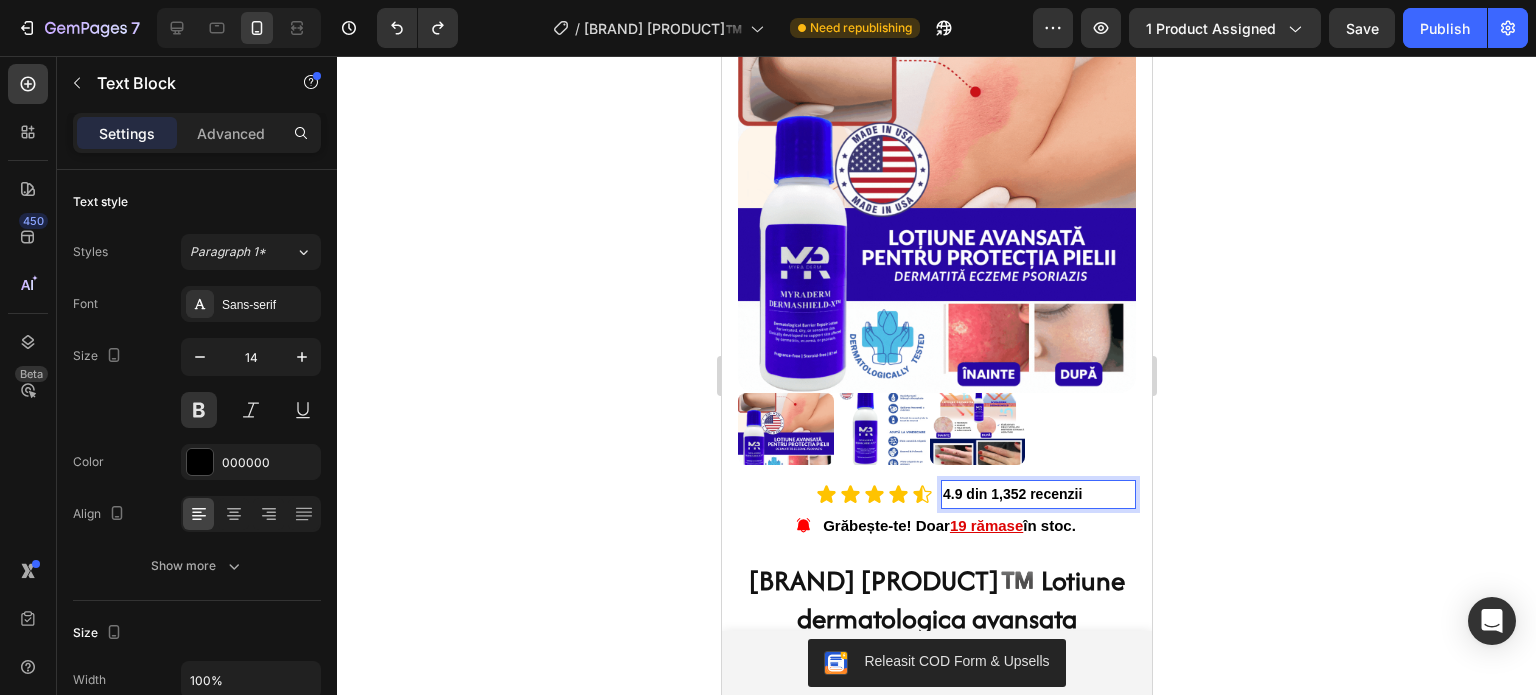 click on "4.9 din 1,352 recenzii" at bounding box center (1037, 494) 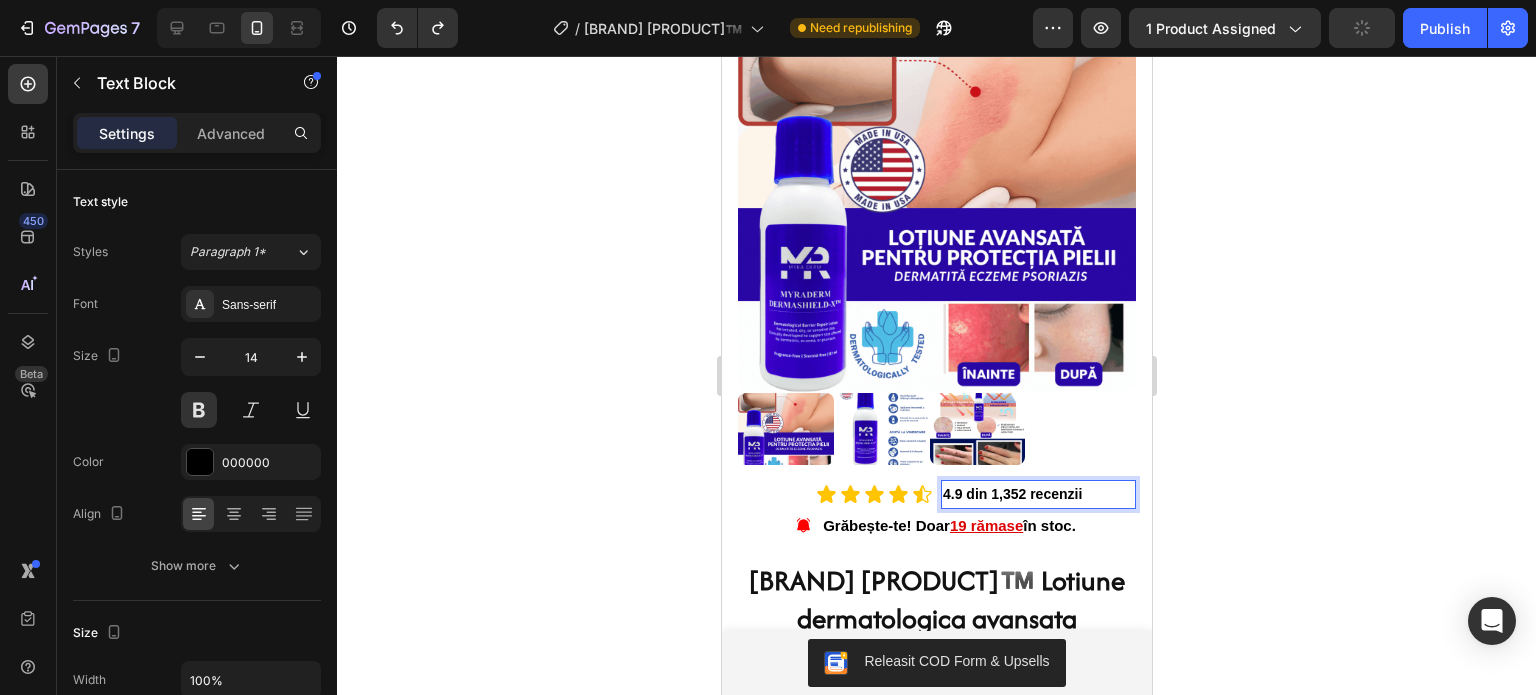 click on "4.9 din 1,352 recenzii" at bounding box center [1037, 494] 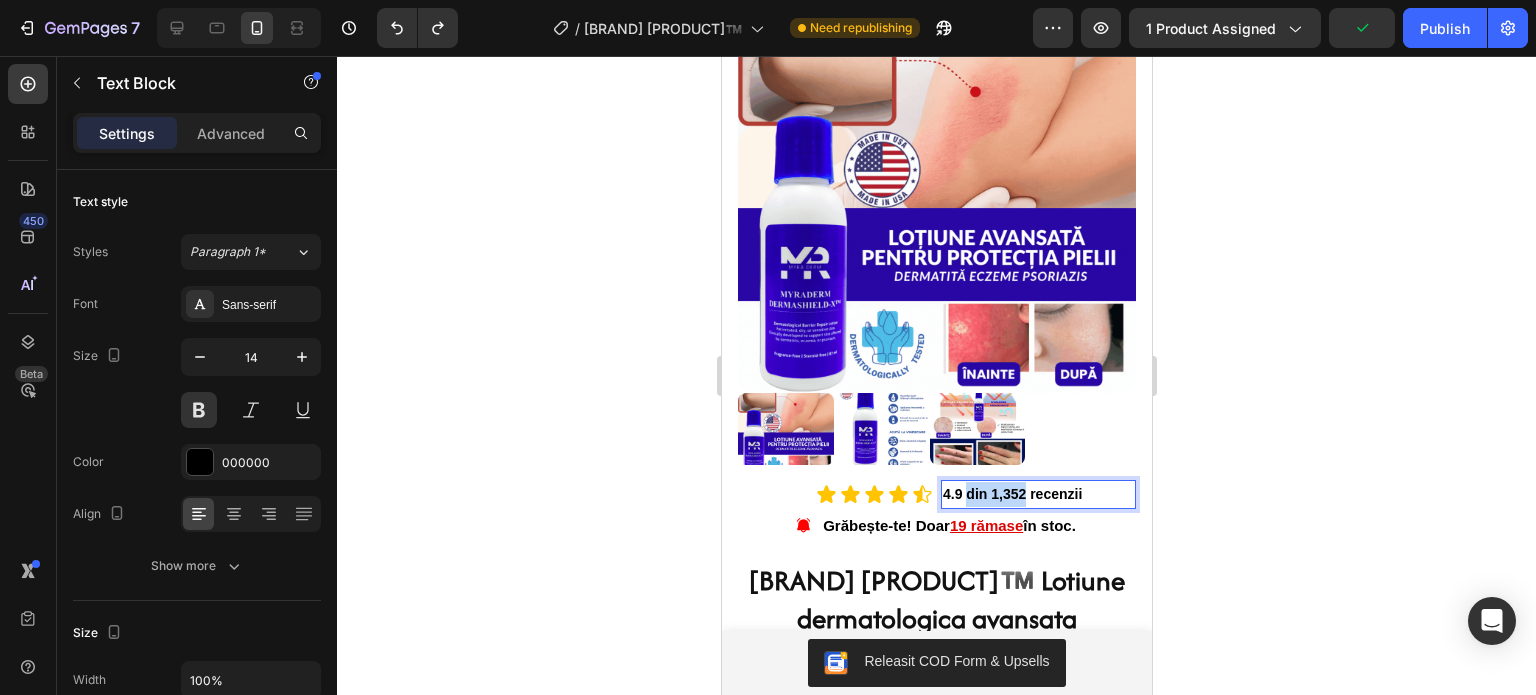 drag, startPoint x: 982, startPoint y: 481, endPoint x: 958, endPoint y: 483, distance: 24.083189 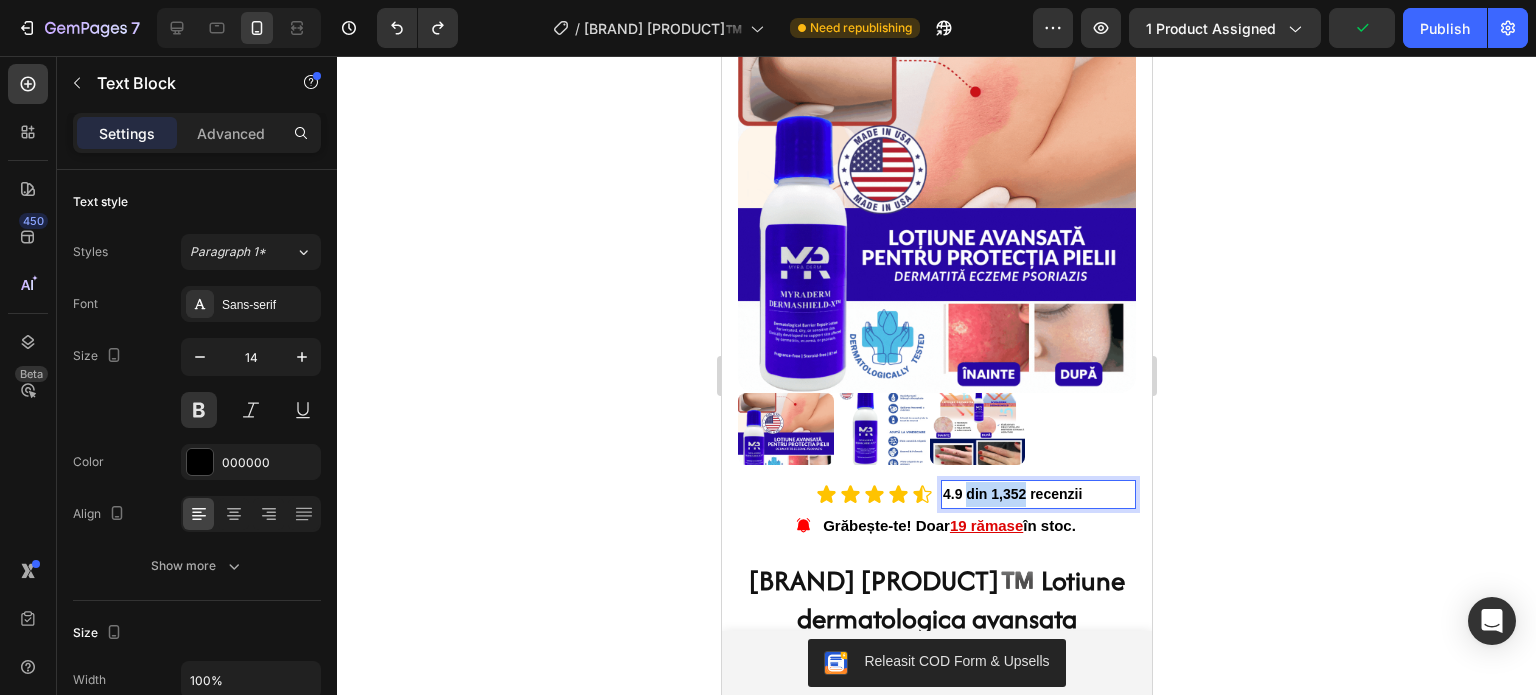 click on "4.9 din 1,352 recenzii" at bounding box center [1037, 494] 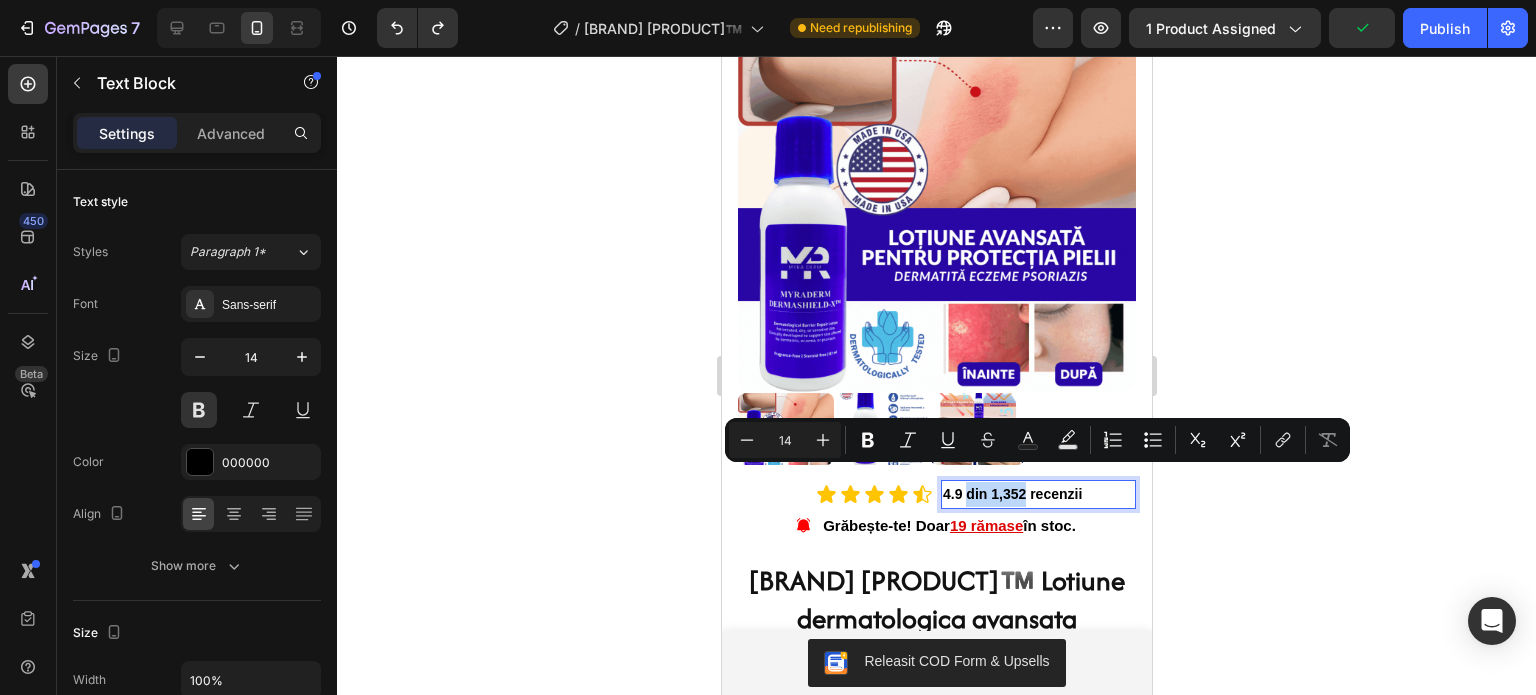 click on "4.9 din 1,352 recenzii" at bounding box center (1037, 494) 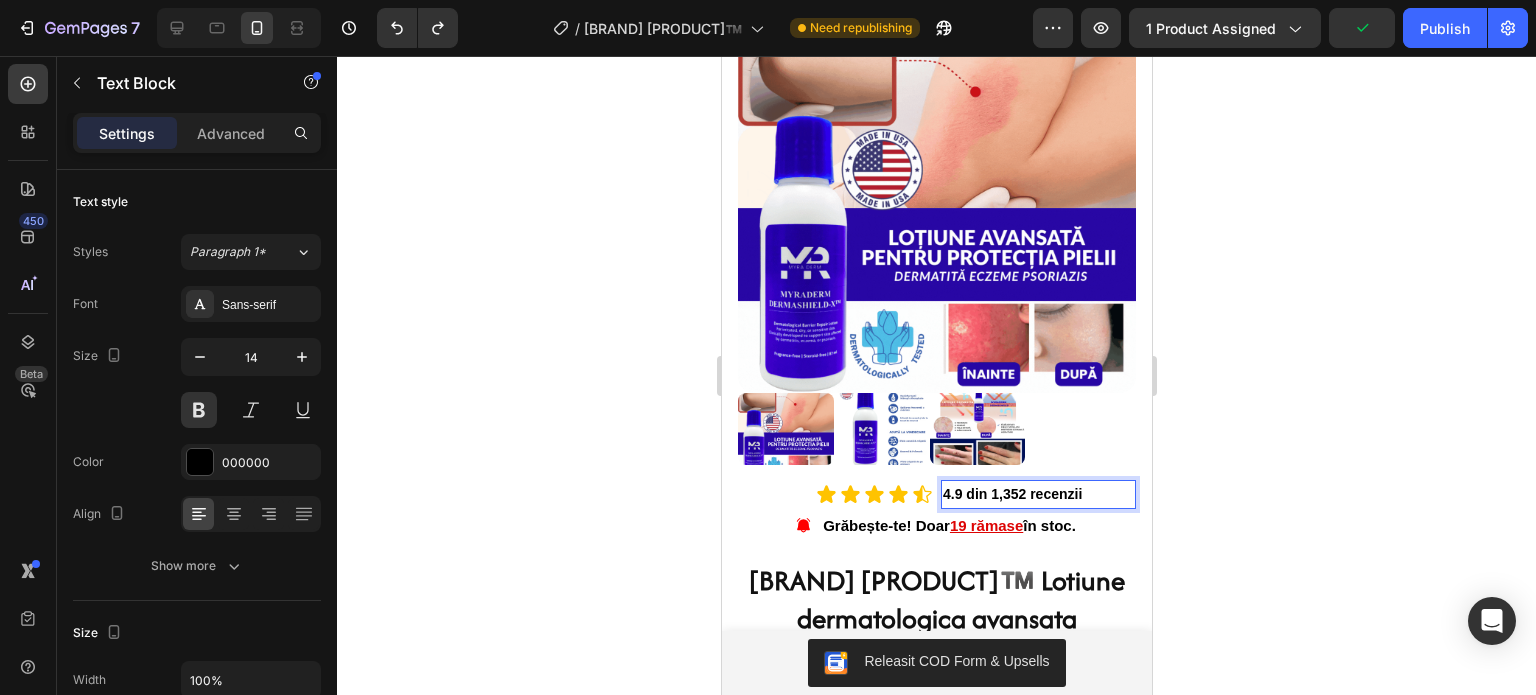 click on "4.9 din 1,352 recenzii" at bounding box center [1037, 494] 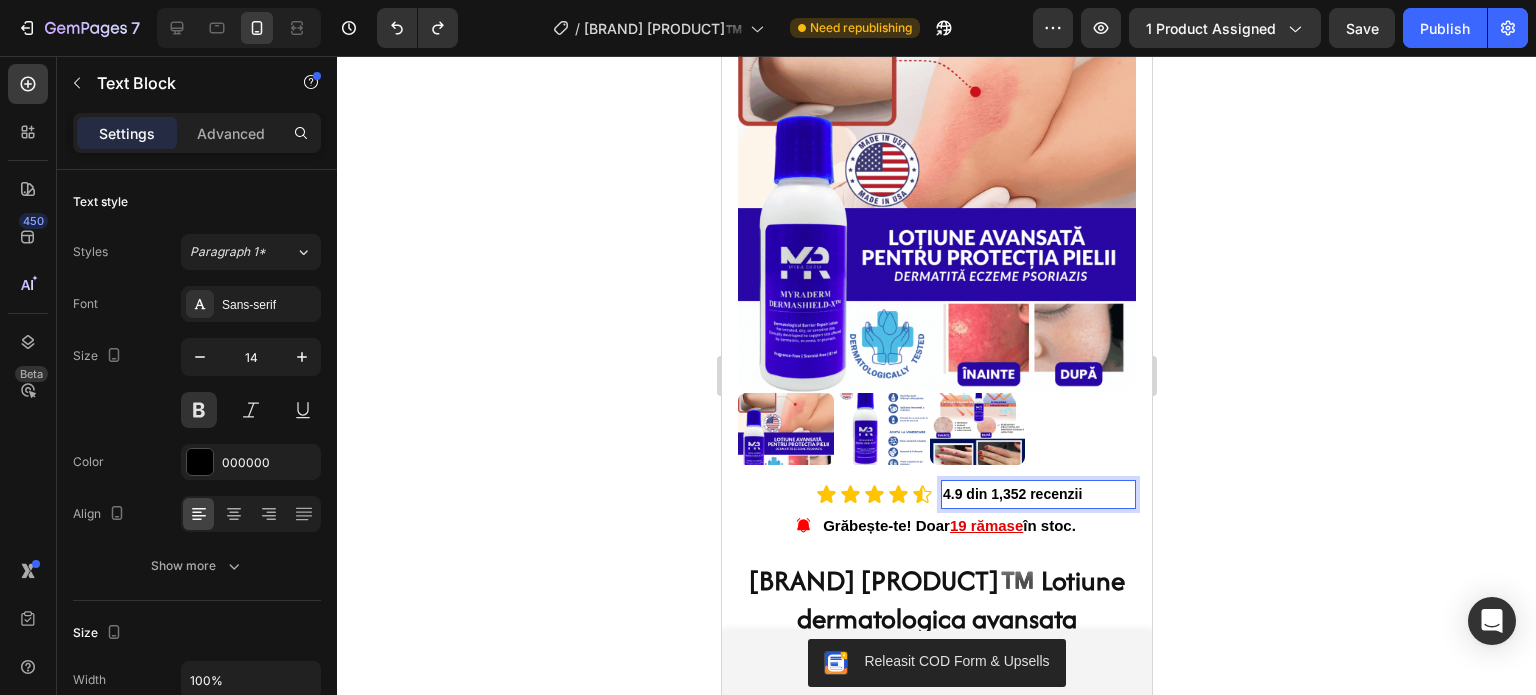 click on "4.9 din 1,352 recenzii" at bounding box center [1037, 494] 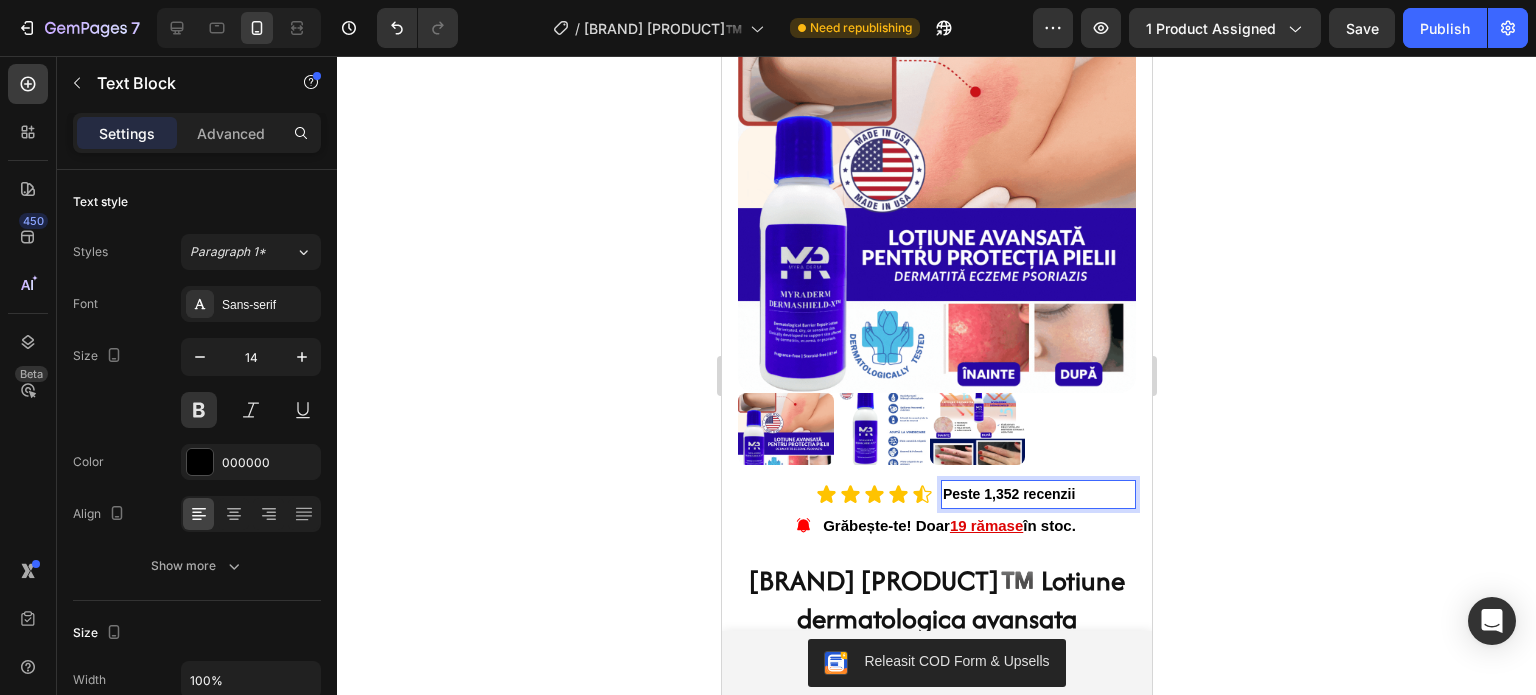 click on "Peste 1,352 recenzii" at bounding box center [1037, 494] 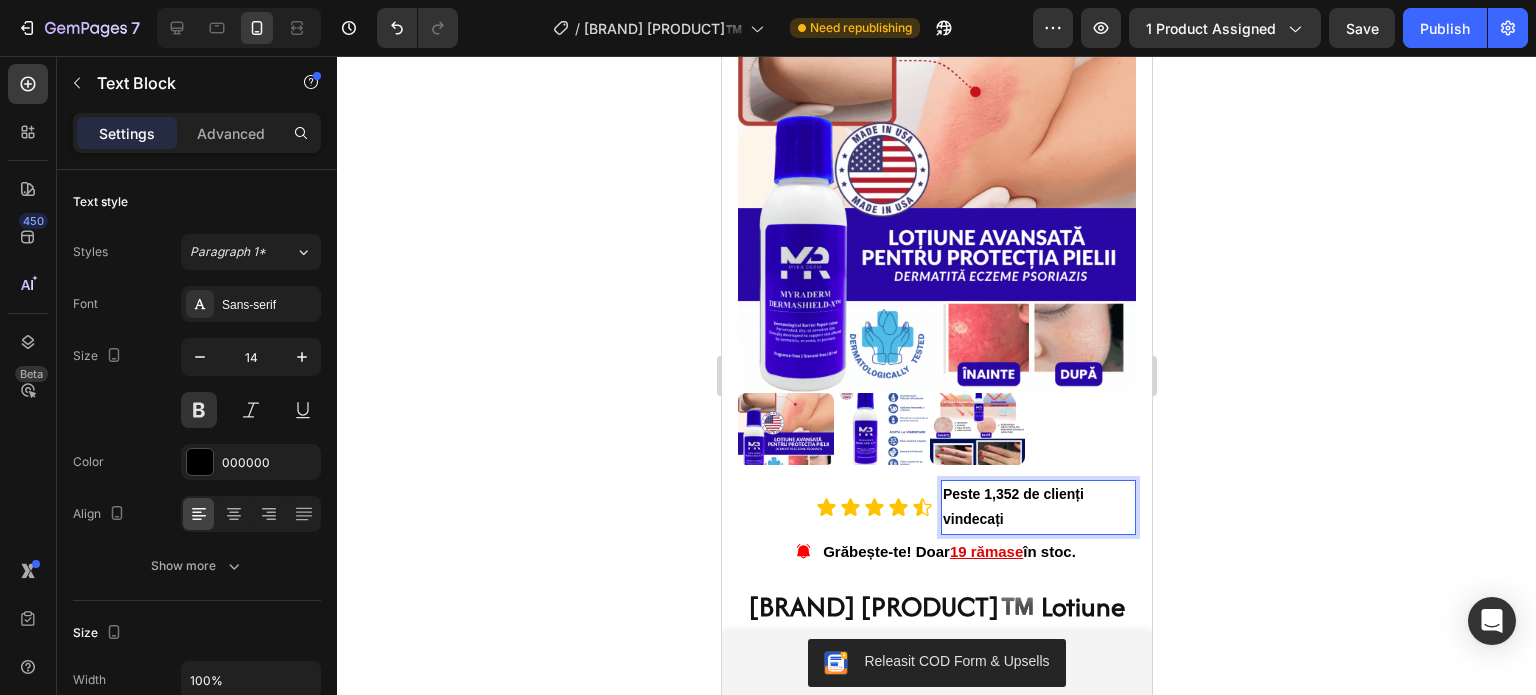 click 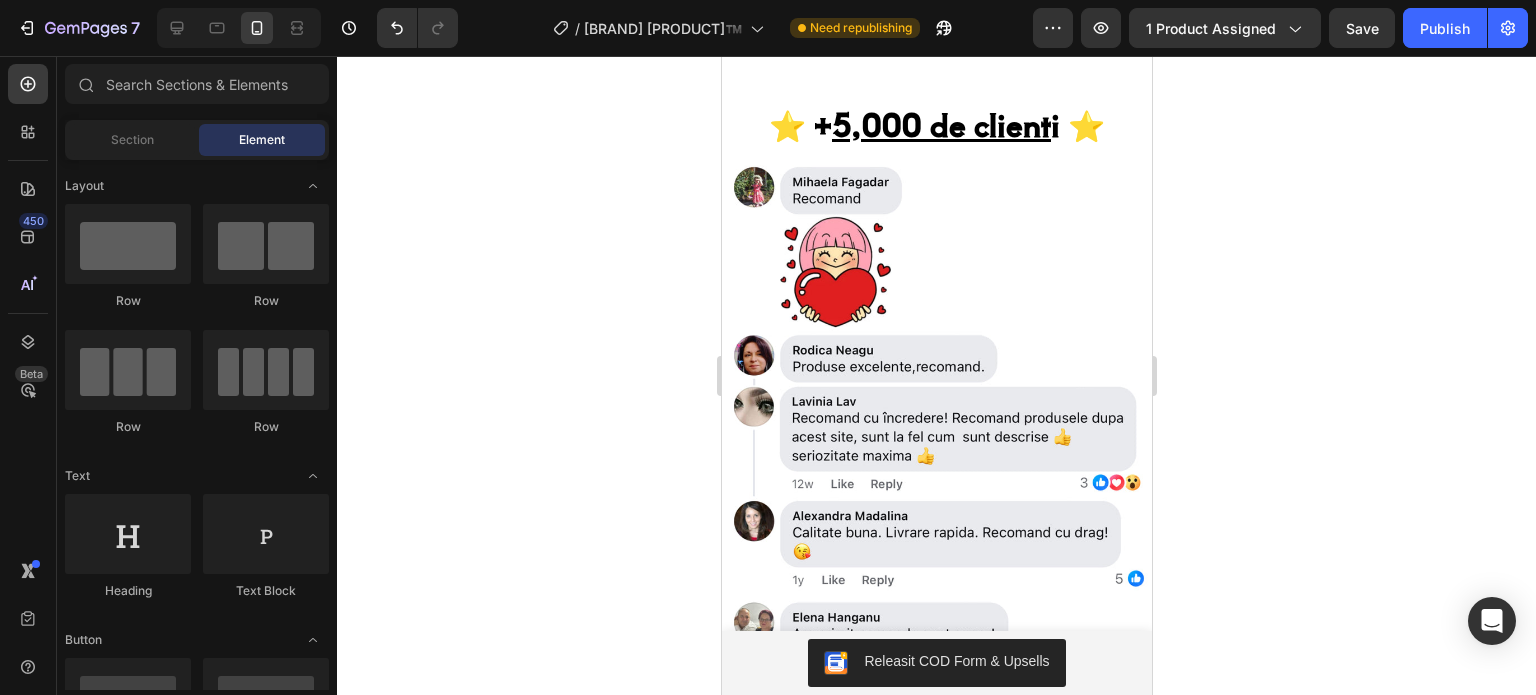 scroll, scrollTop: 3175, scrollLeft: 0, axis: vertical 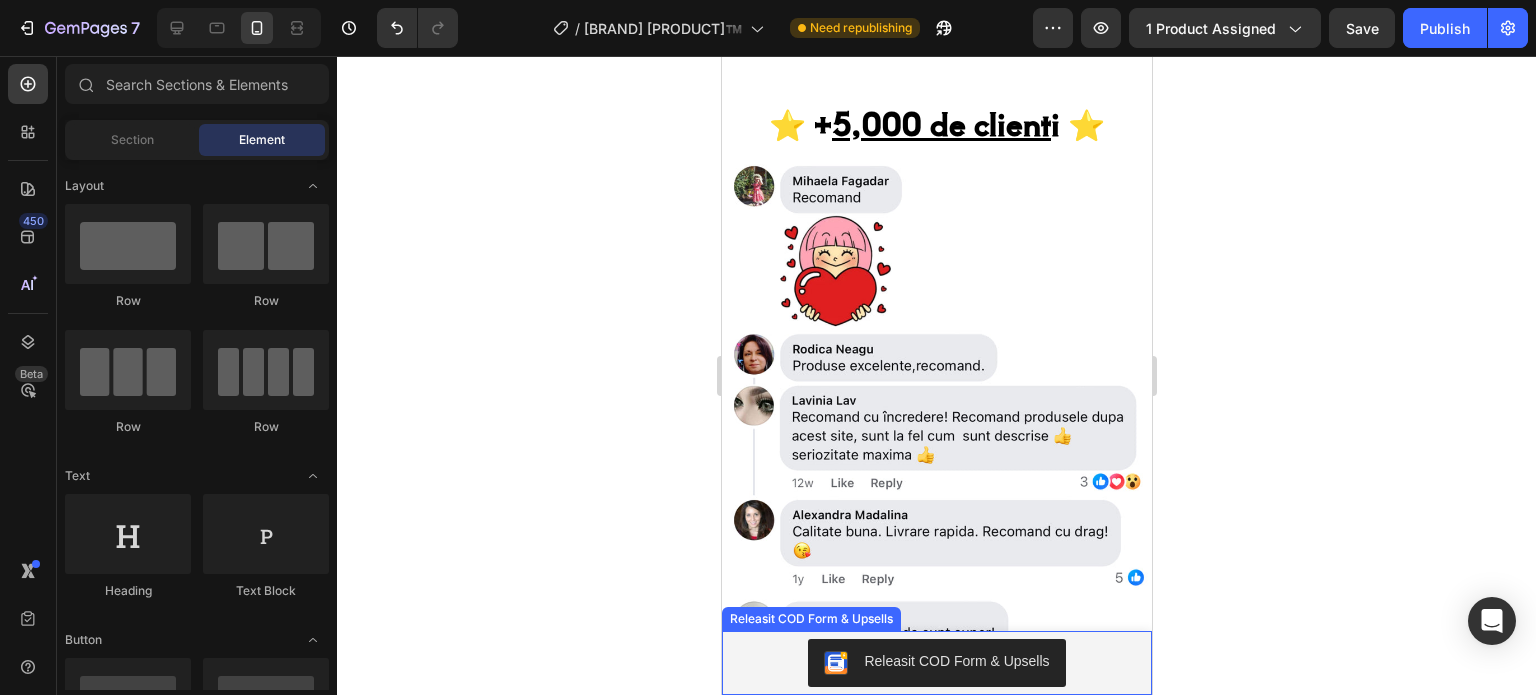 click on "Releasit COD Form & Upsells" at bounding box center [955, 661] 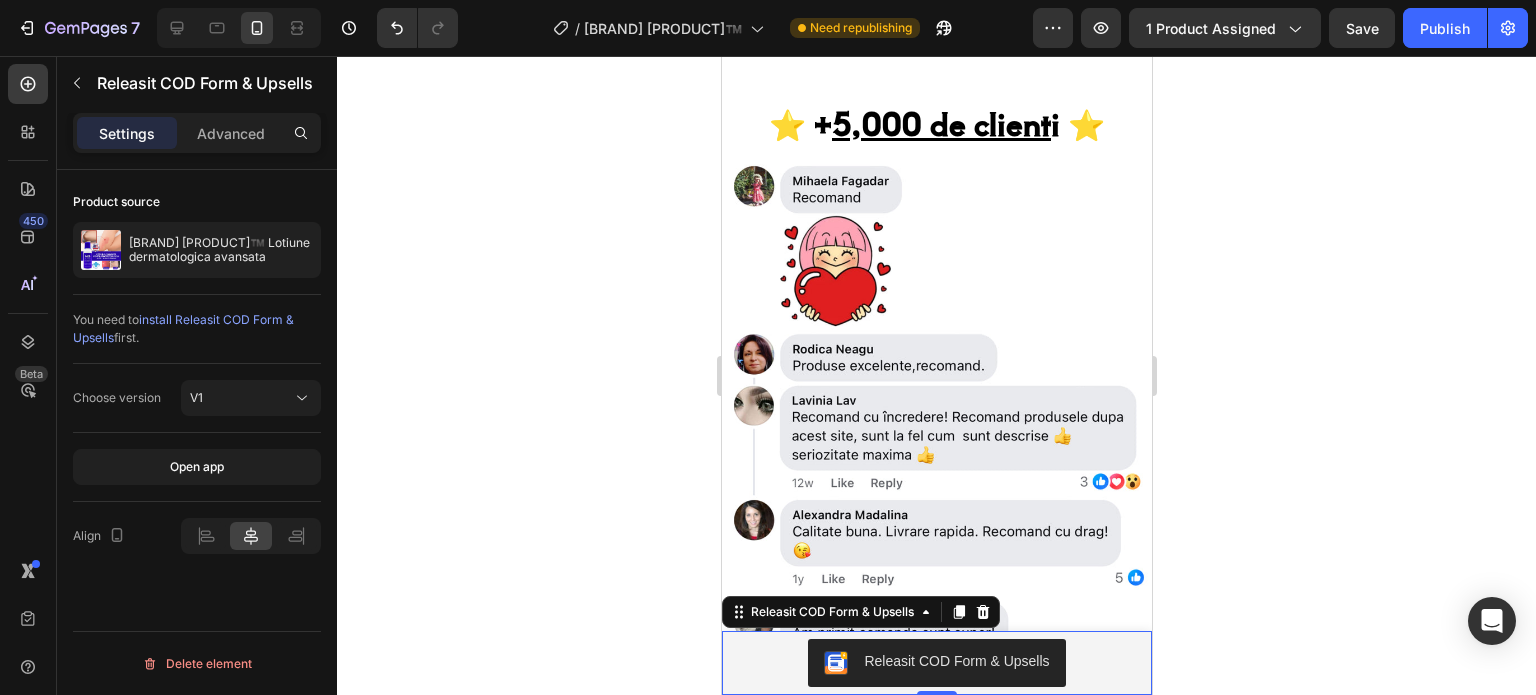 click on "Releasit COD Form & Upsells" at bounding box center [955, 661] 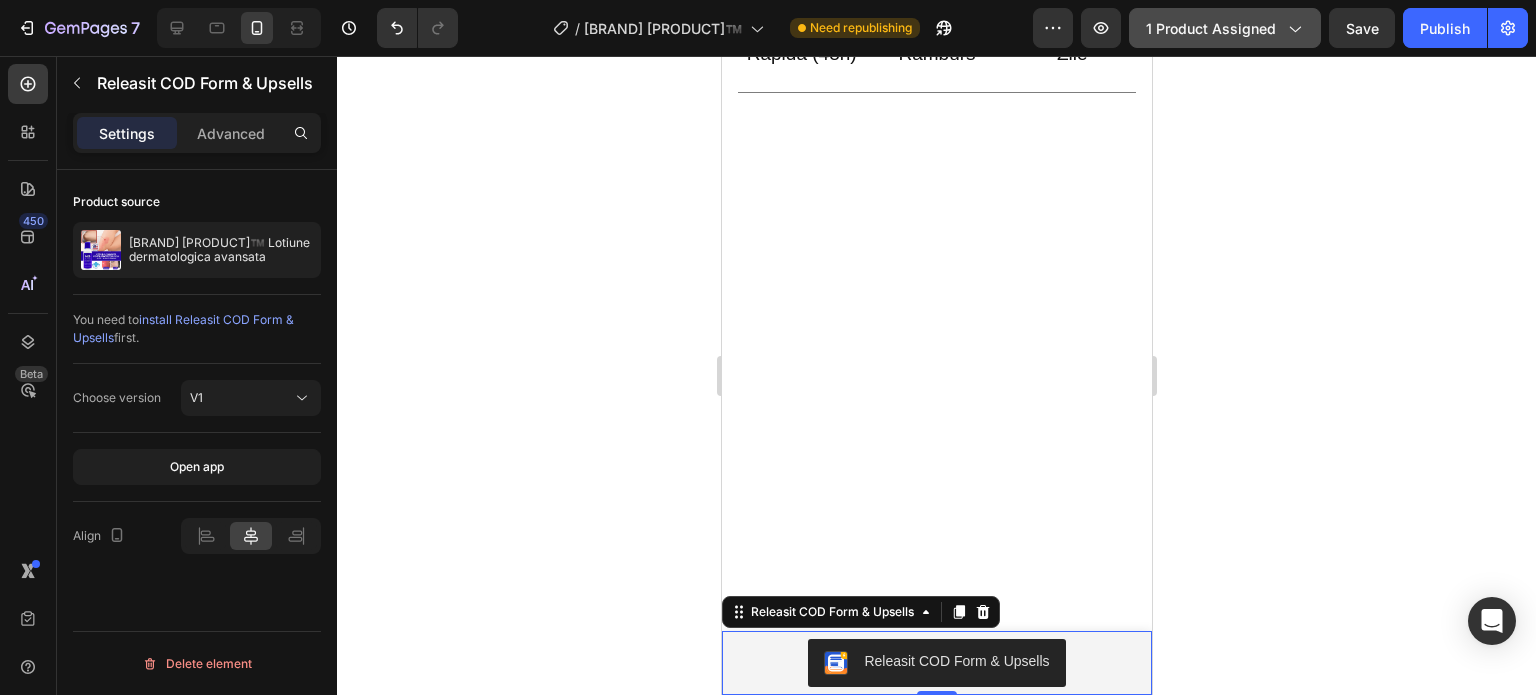 scroll, scrollTop: 256, scrollLeft: 0, axis: vertical 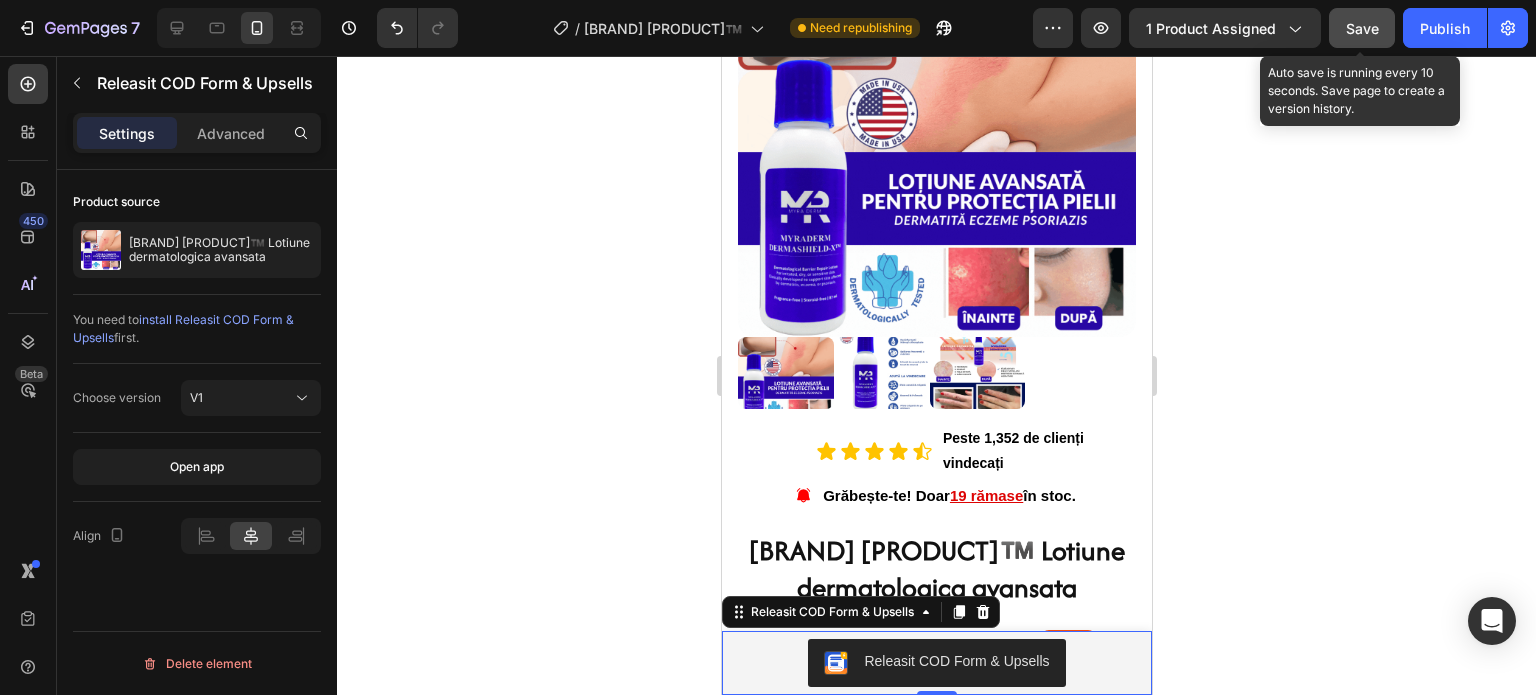 click on "Save" at bounding box center (1362, 28) 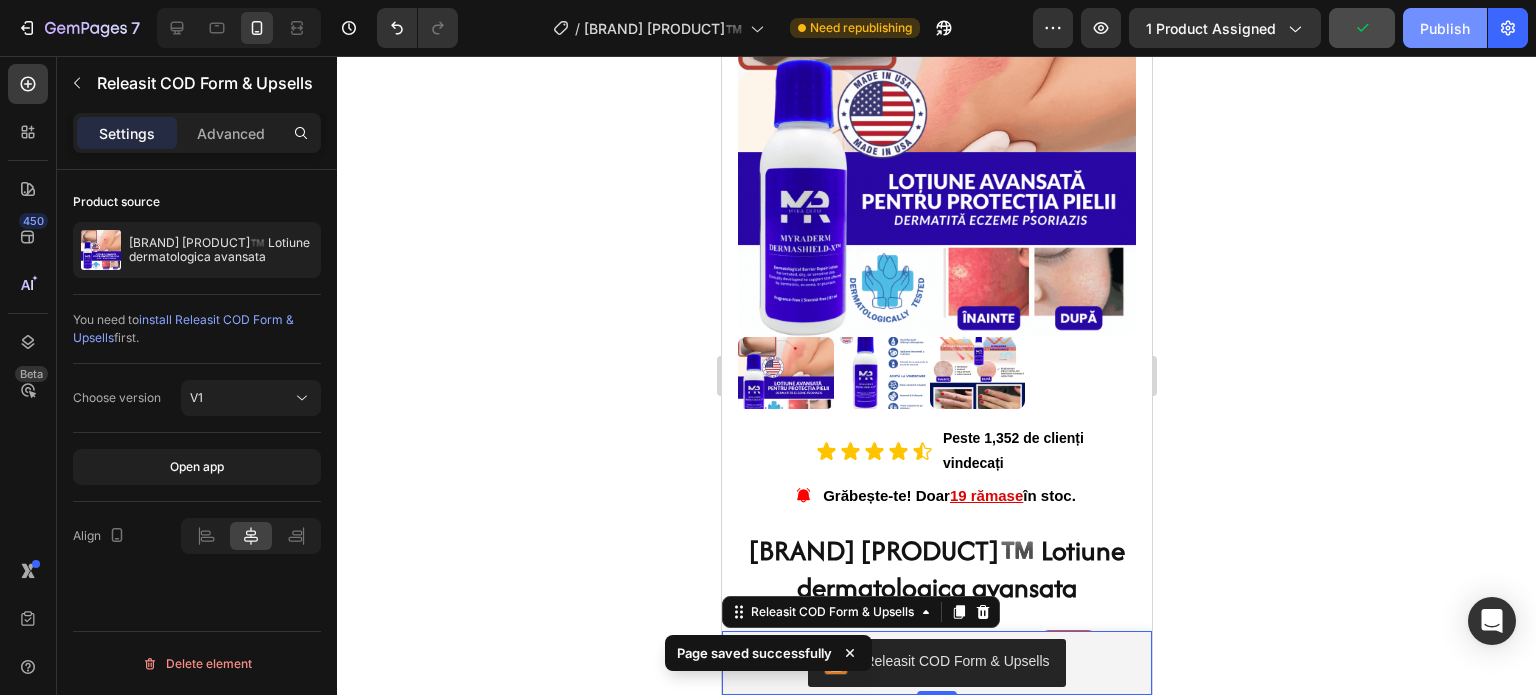 click on "Publish" at bounding box center [1445, 28] 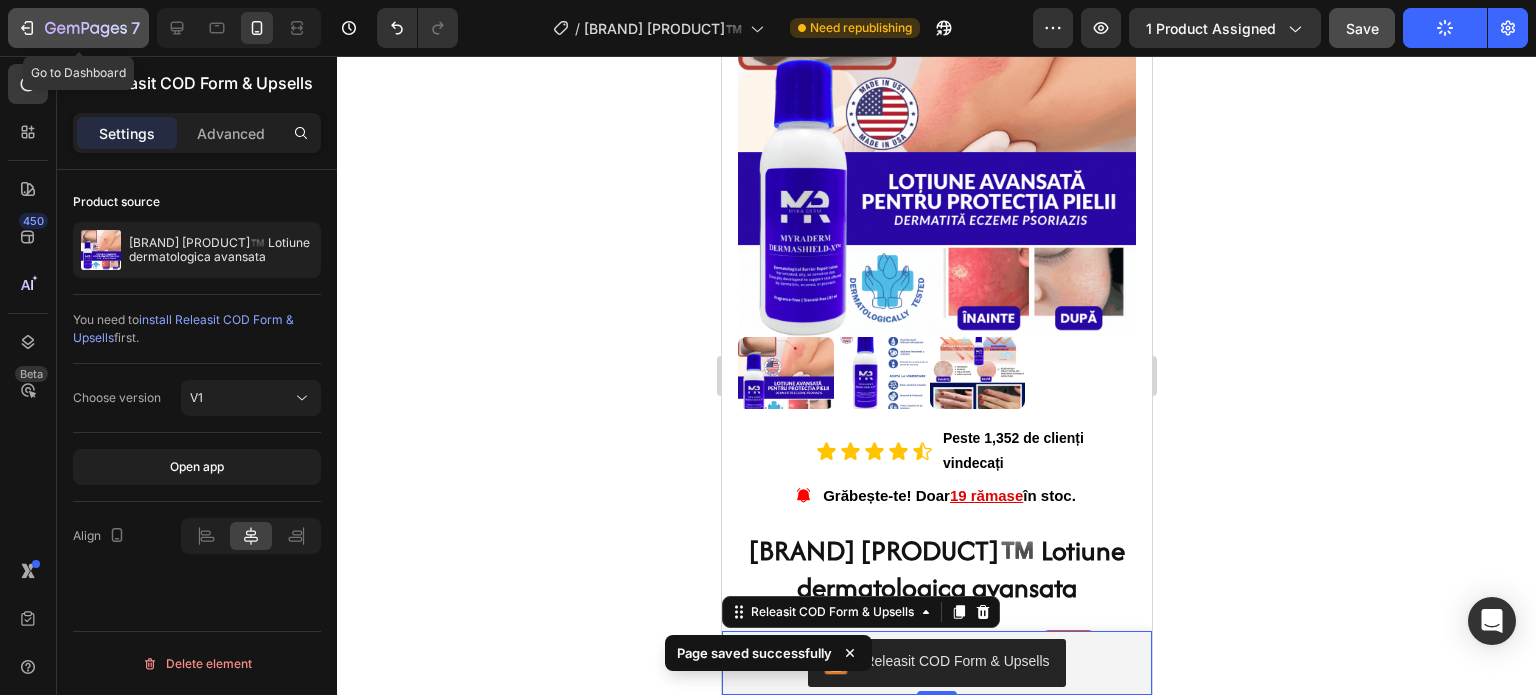 click on "7" 